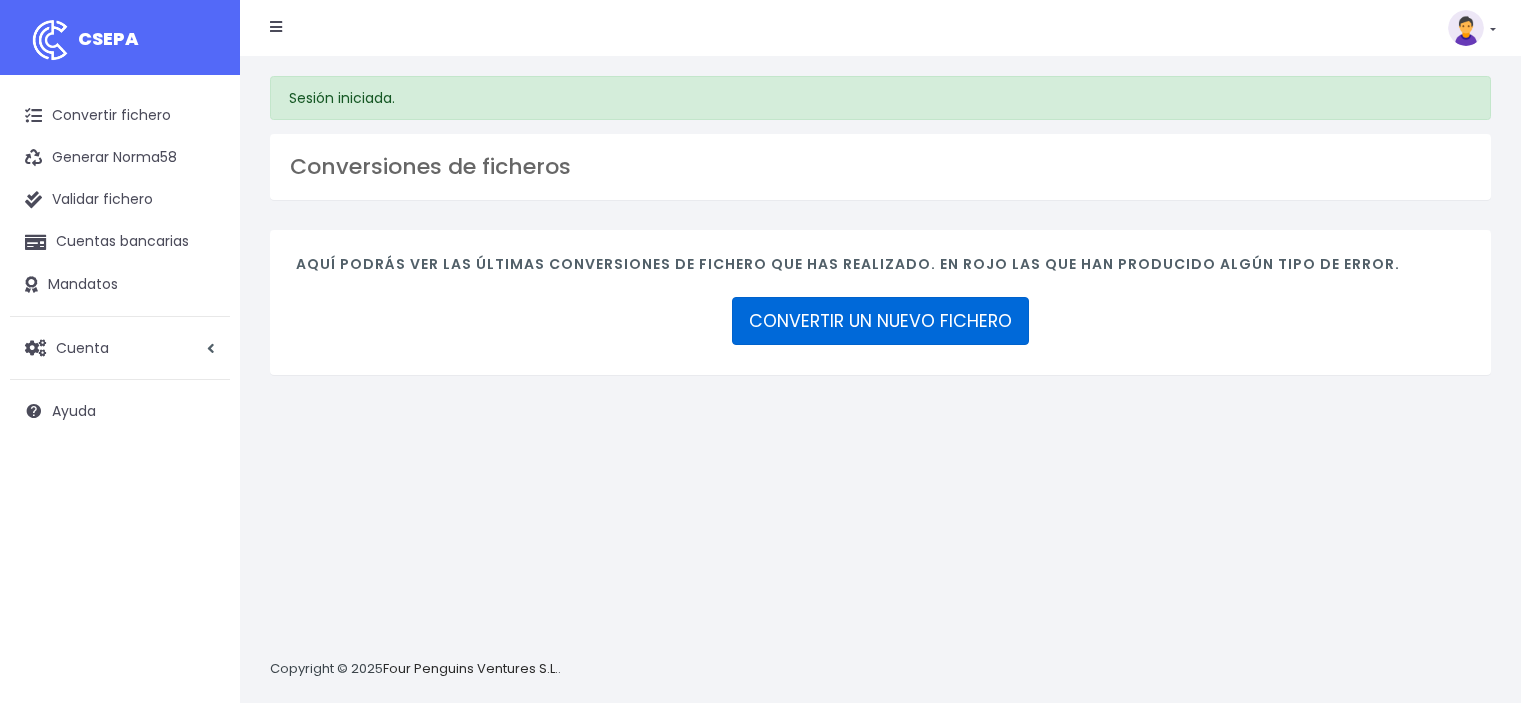 scroll, scrollTop: 0, scrollLeft: 0, axis: both 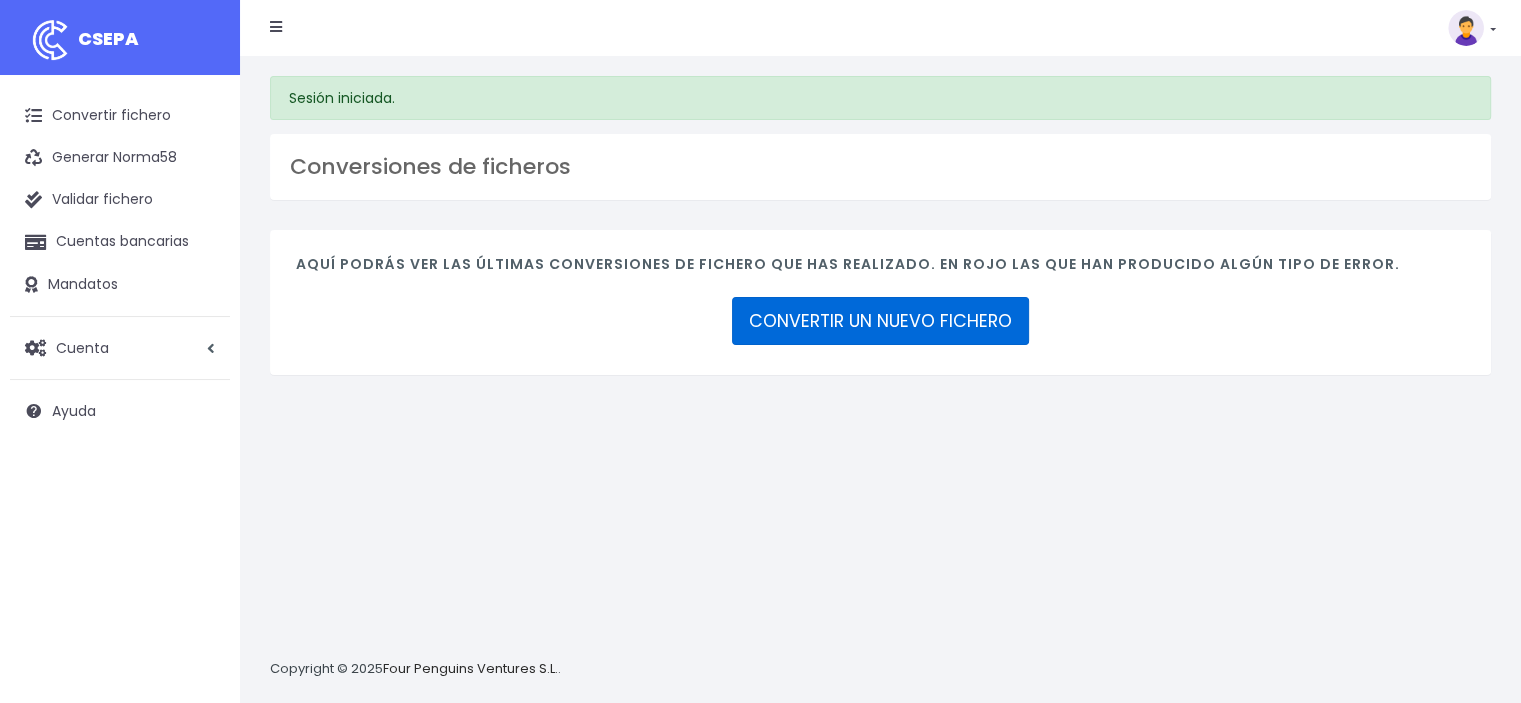 click on "CONVERTIR UN NUEVO FICHERO" at bounding box center (880, 321) 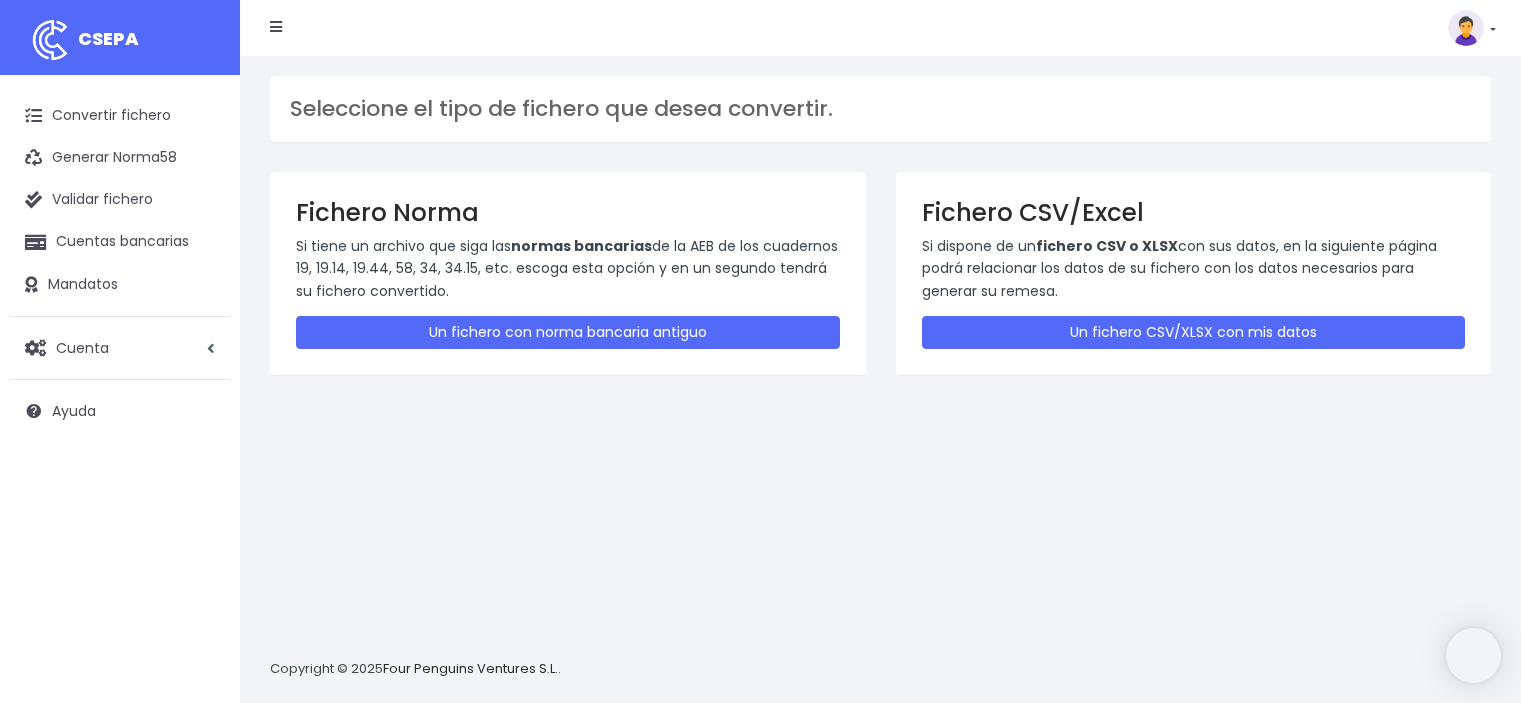 scroll, scrollTop: 0, scrollLeft: 0, axis: both 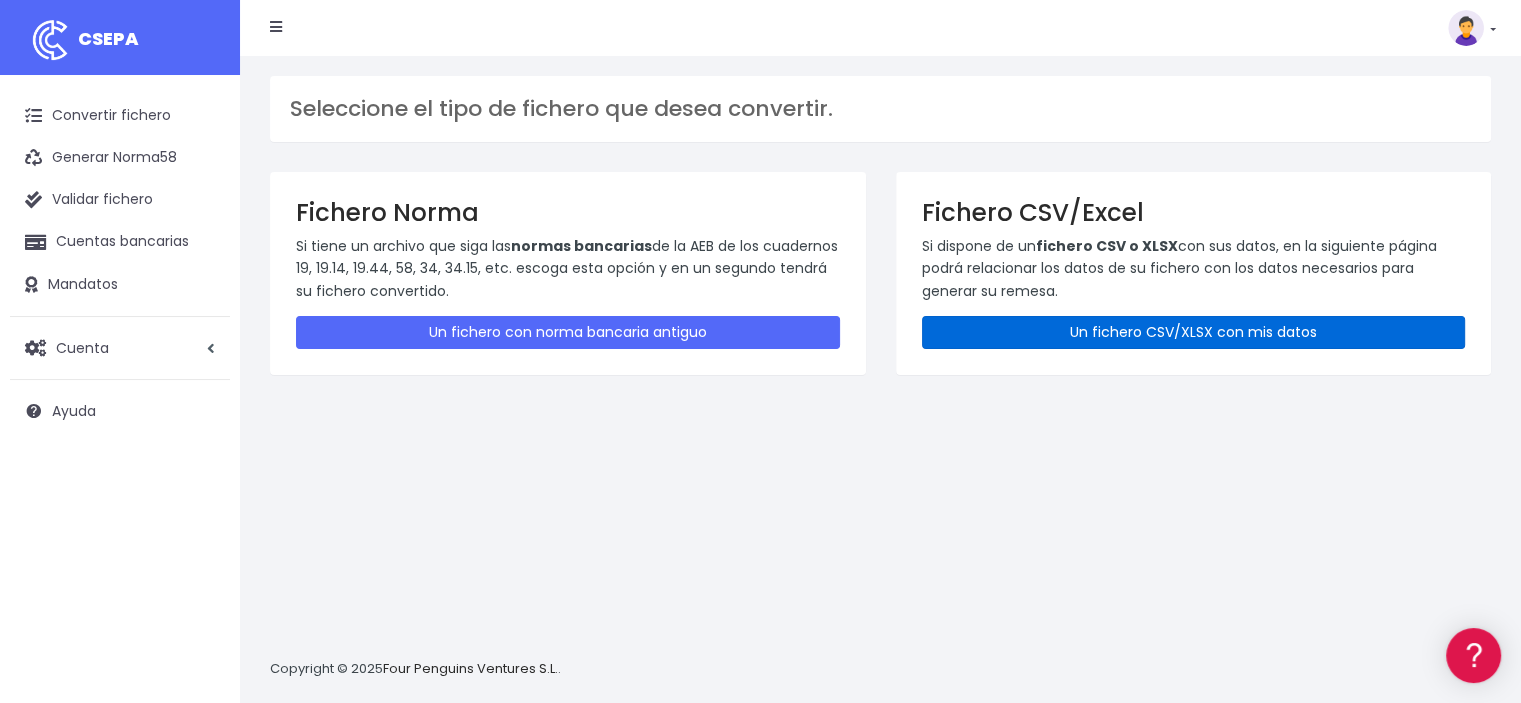 click on "Un fichero CSV/XLSX con mis datos" at bounding box center (1194, 332) 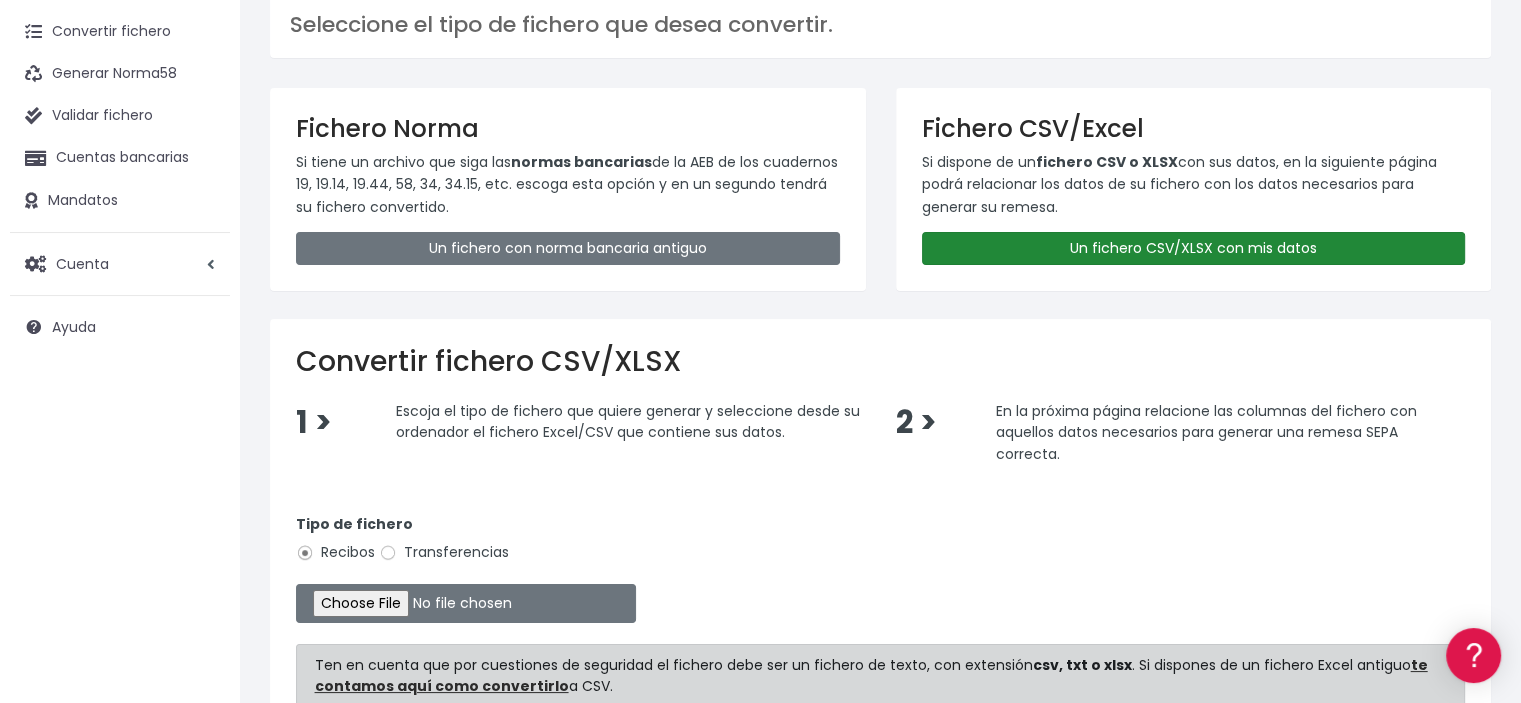 scroll, scrollTop: 200, scrollLeft: 0, axis: vertical 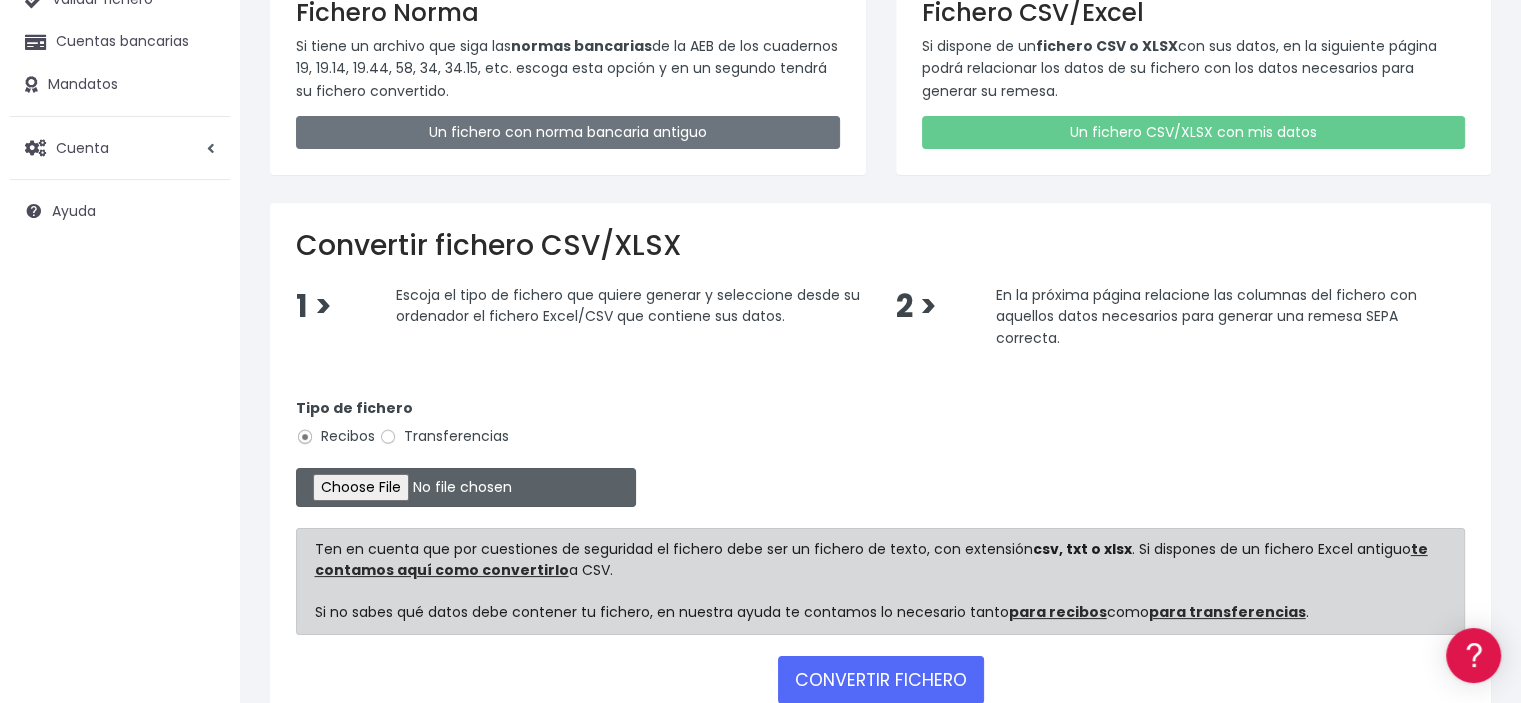 click at bounding box center (466, 487) 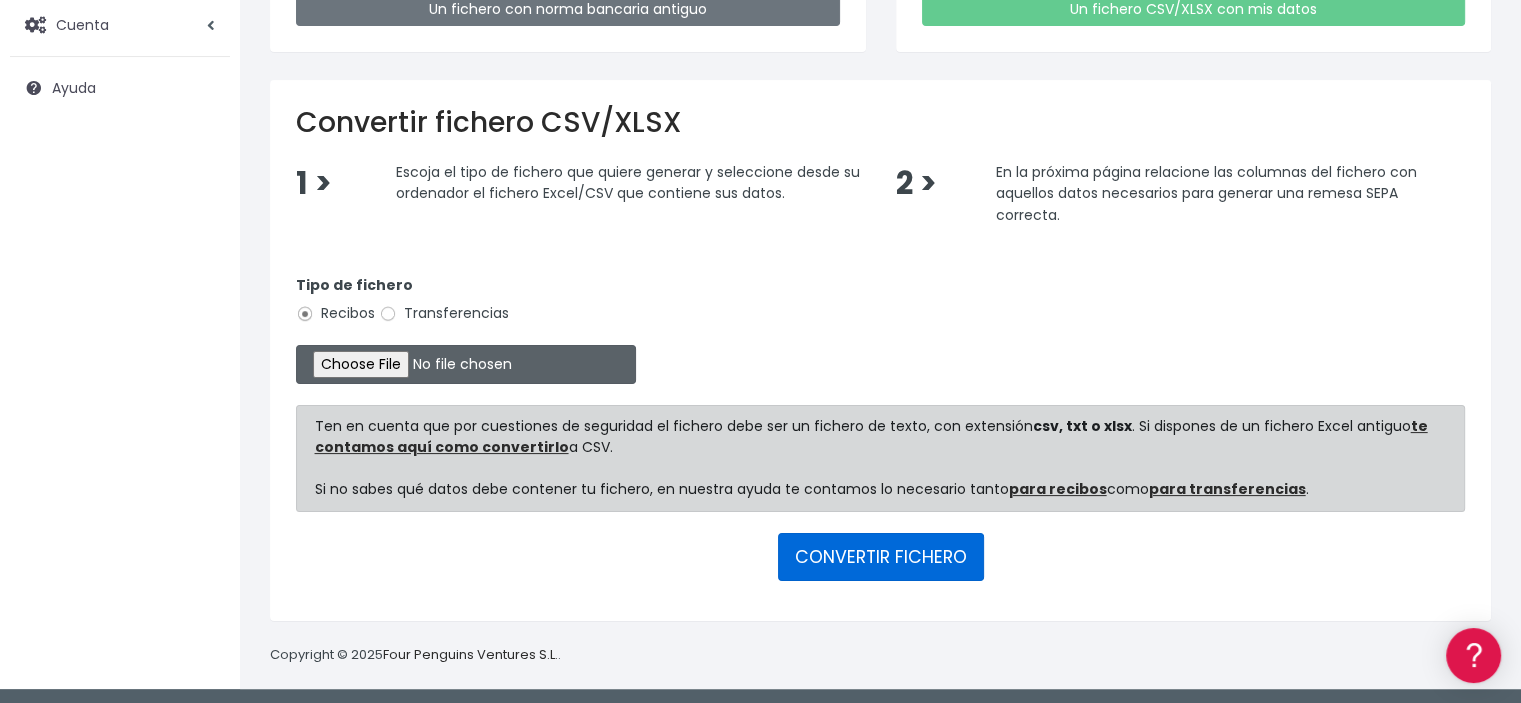 scroll, scrollTop: 324, scrollLeft: 0, axis: vertical 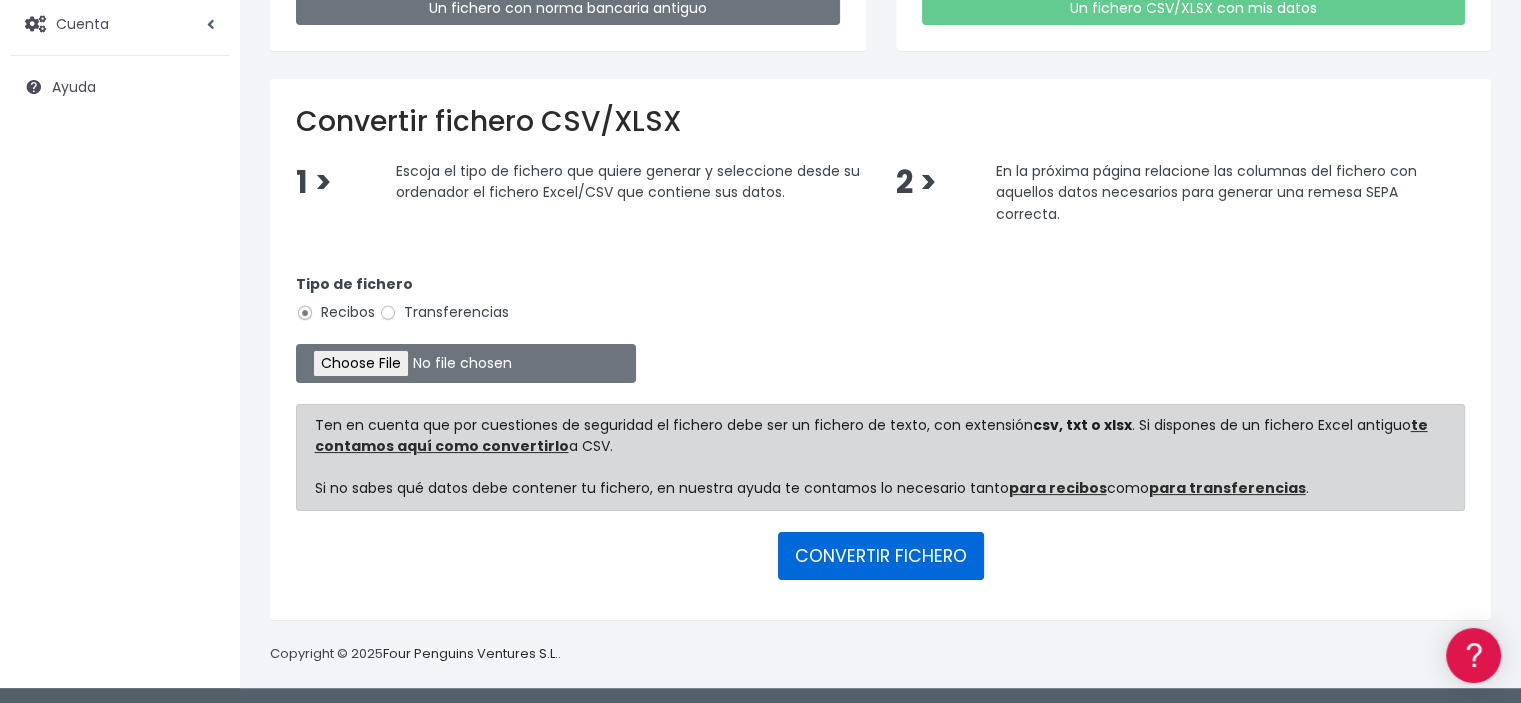 click on "CONVERTIR FICHERO" at bounding box center (881, 556) 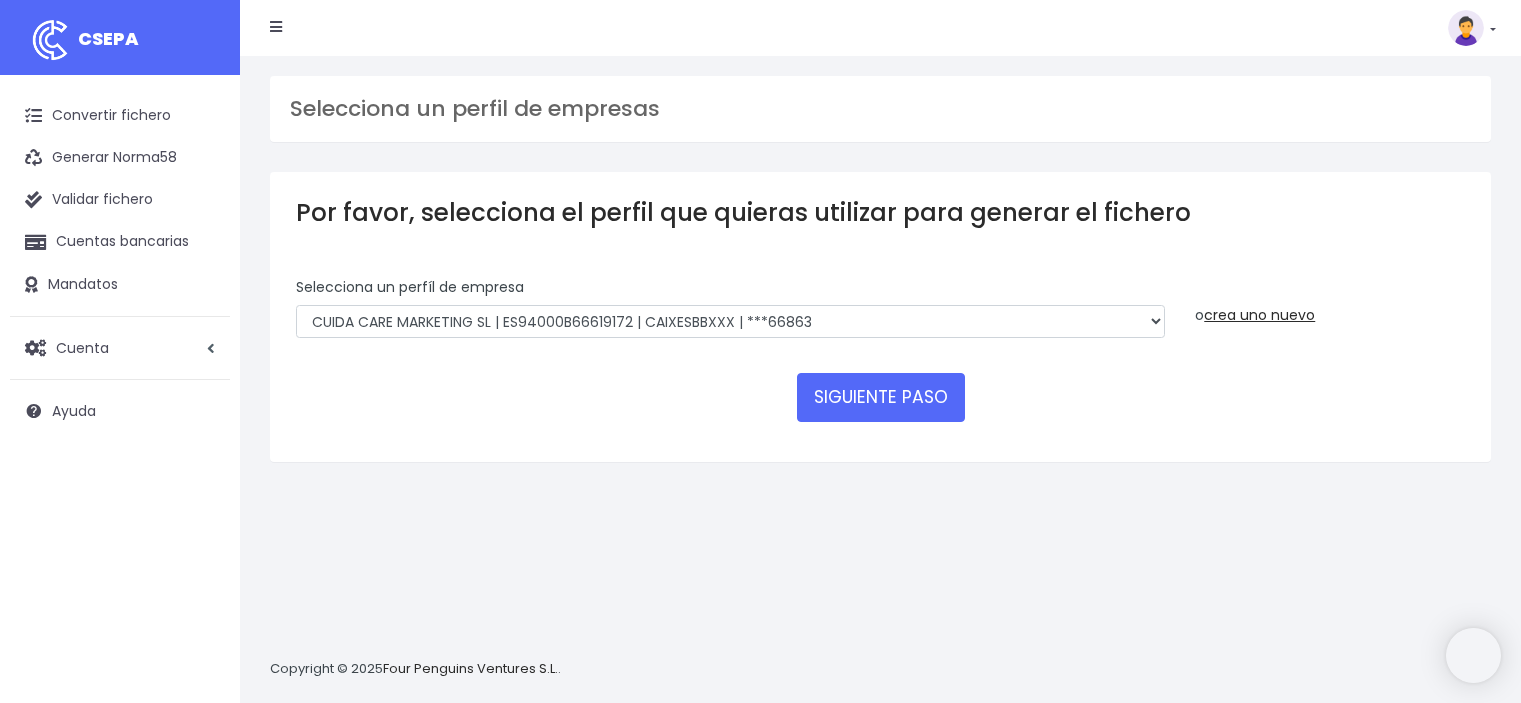scroll, scrollTop: 0, scrollLeft: 0, axis: both 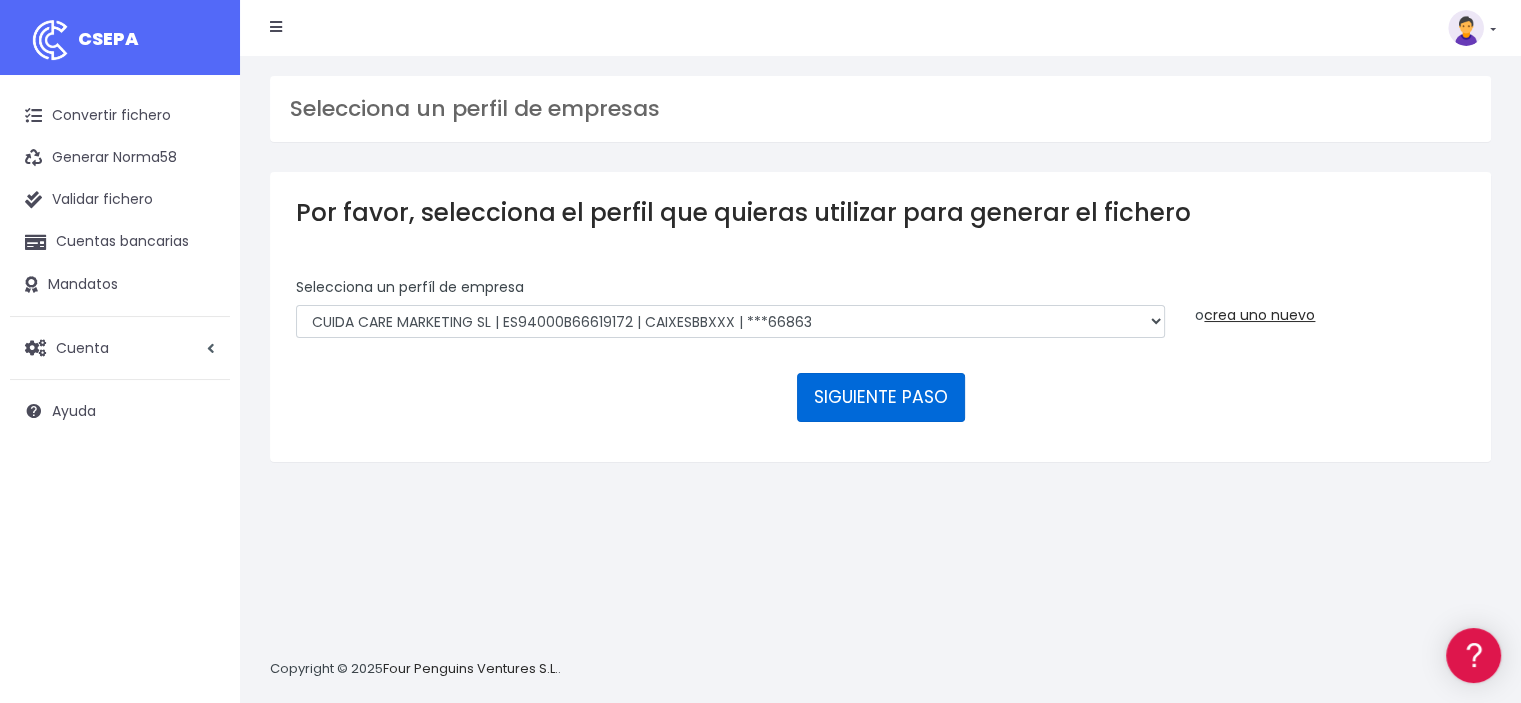 click on "SIGUIENTE PASO" at bounding box center (881, 397) 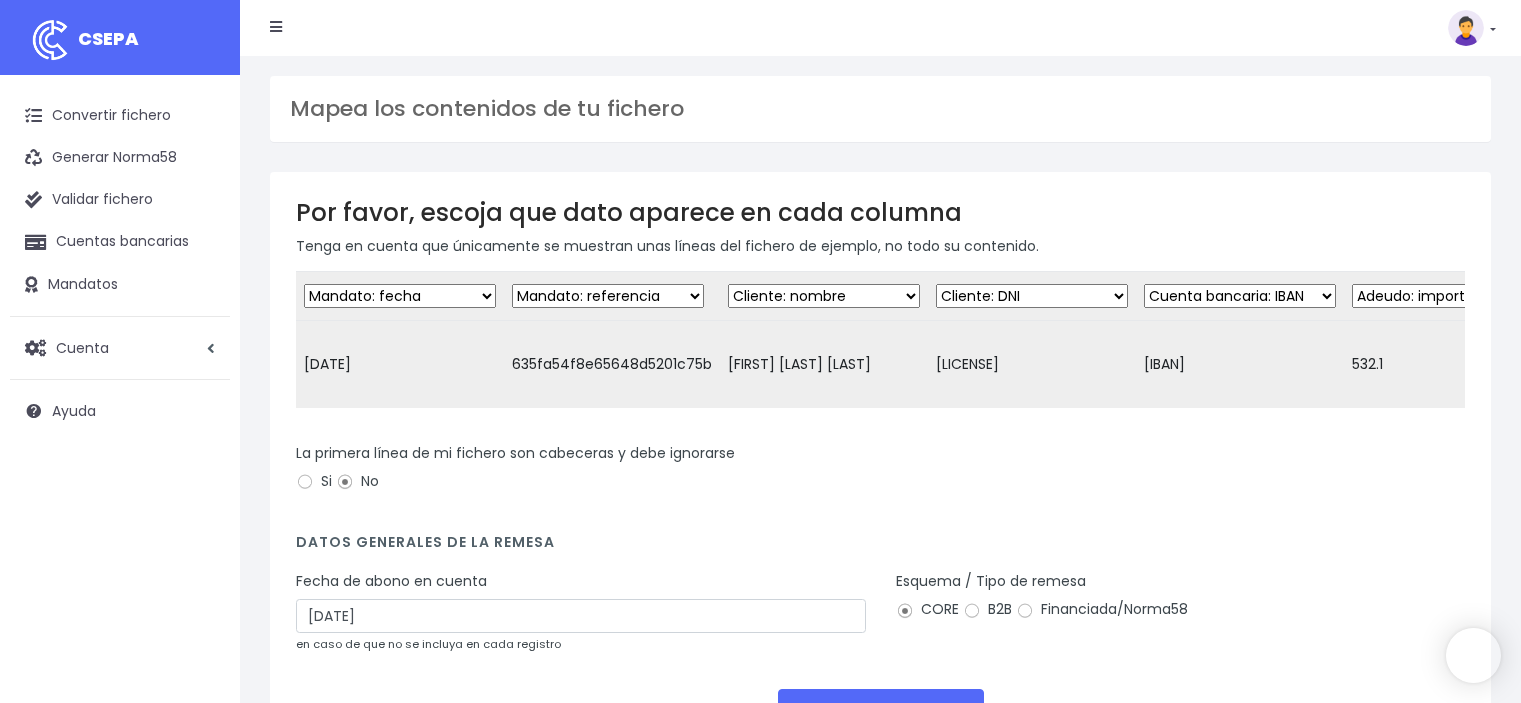 scroll, scrollTop: 0, scrollLeft: 0, axis: both 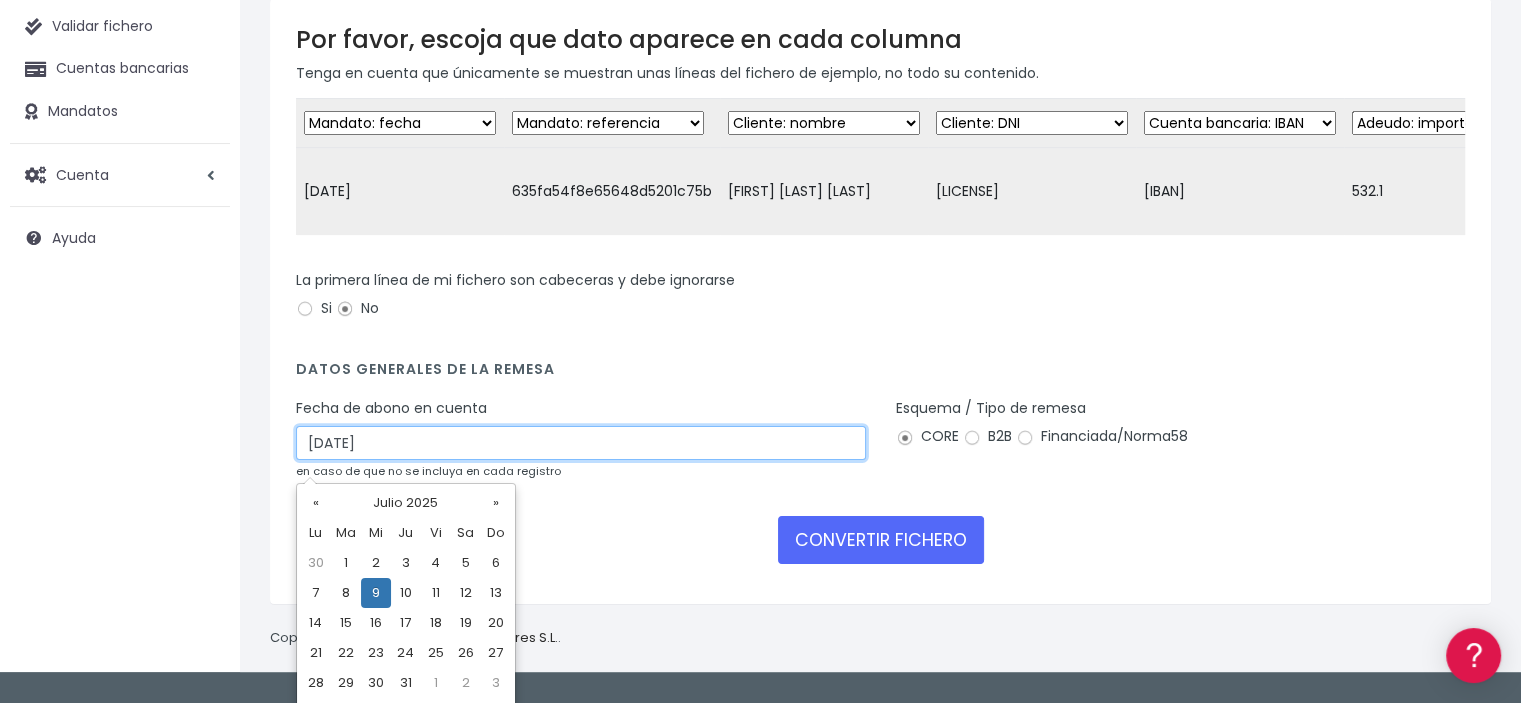 click on "09/07/2025" at bounding box center [581, 443] 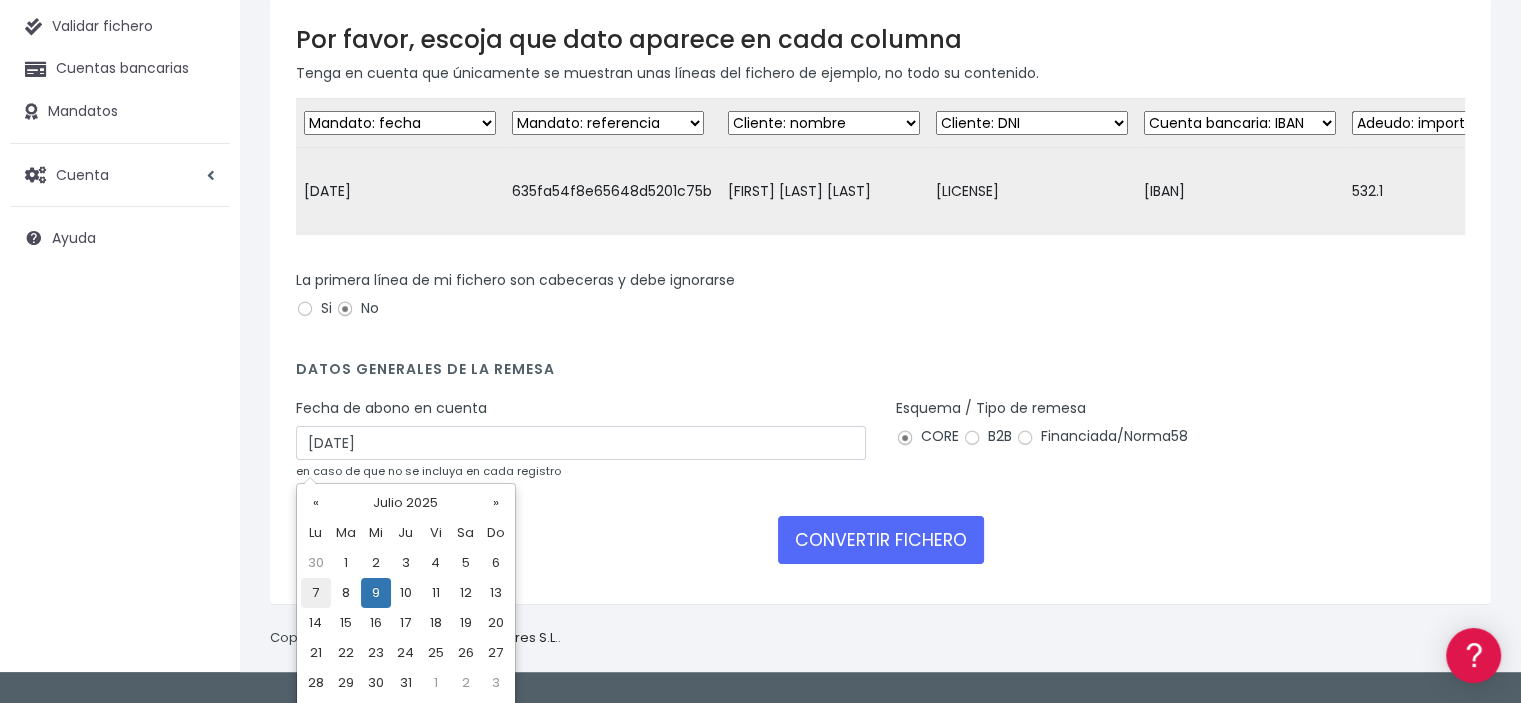 click on "7" at bounding box center [316, 563] 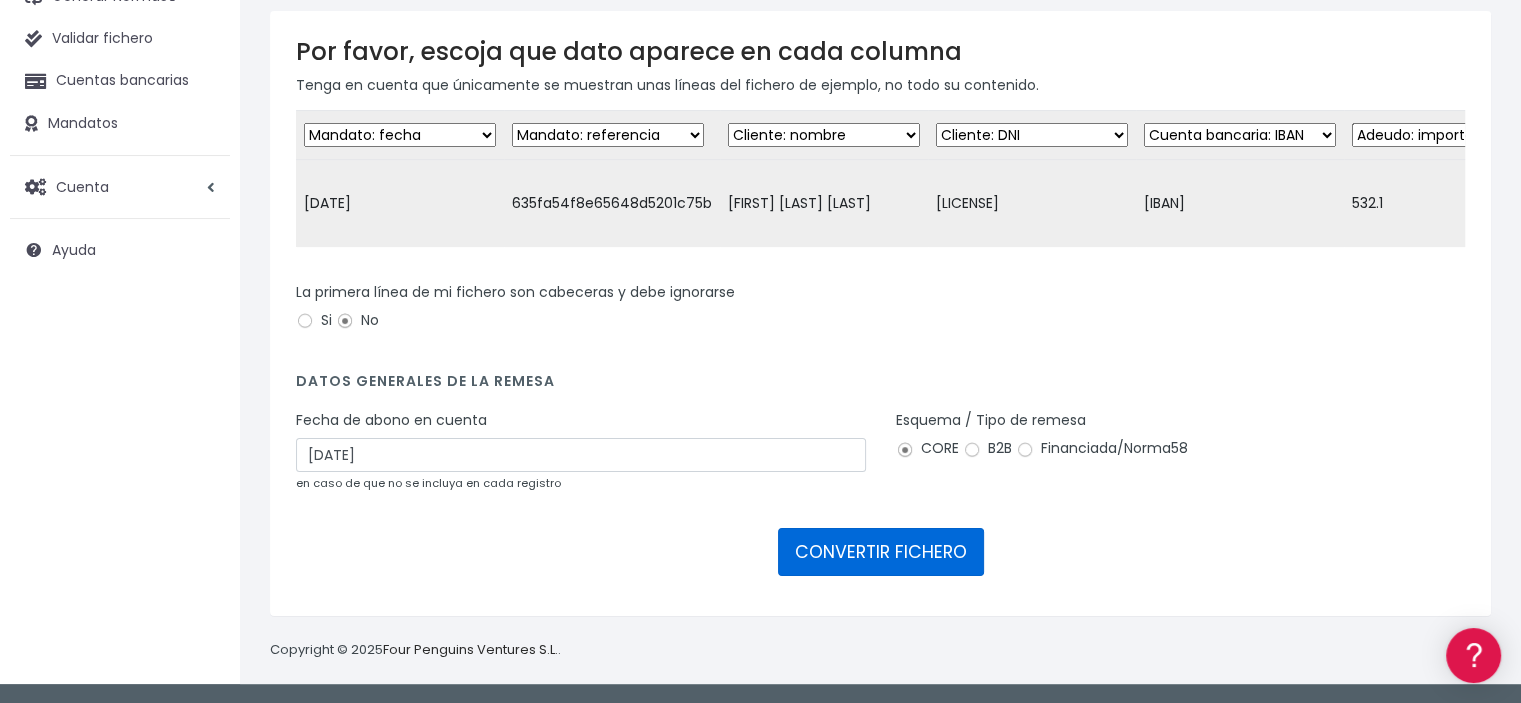 click on "CONVERTIR FICHERO" at bounding box center (881, 552) 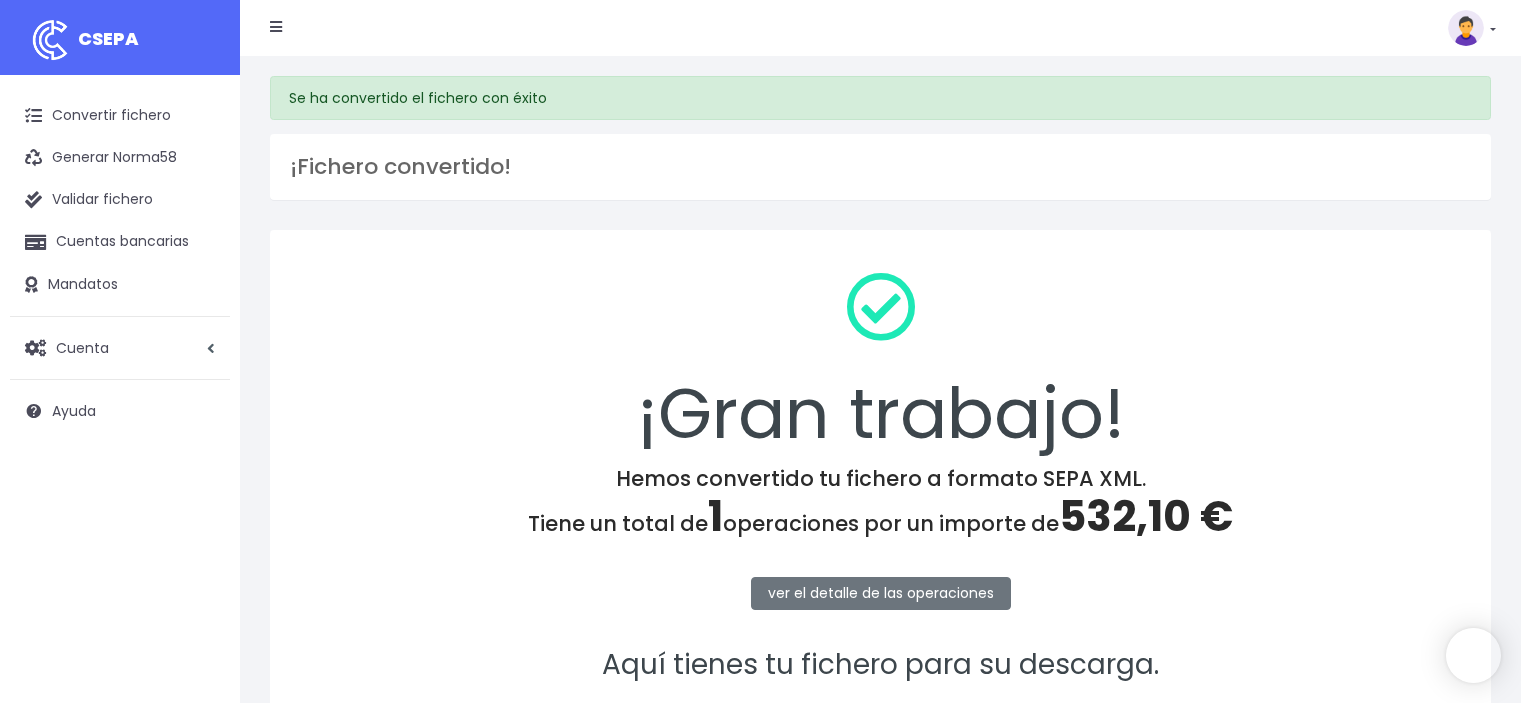 scroll, scrollTop: 0, scrollLeft: 0, axis: both 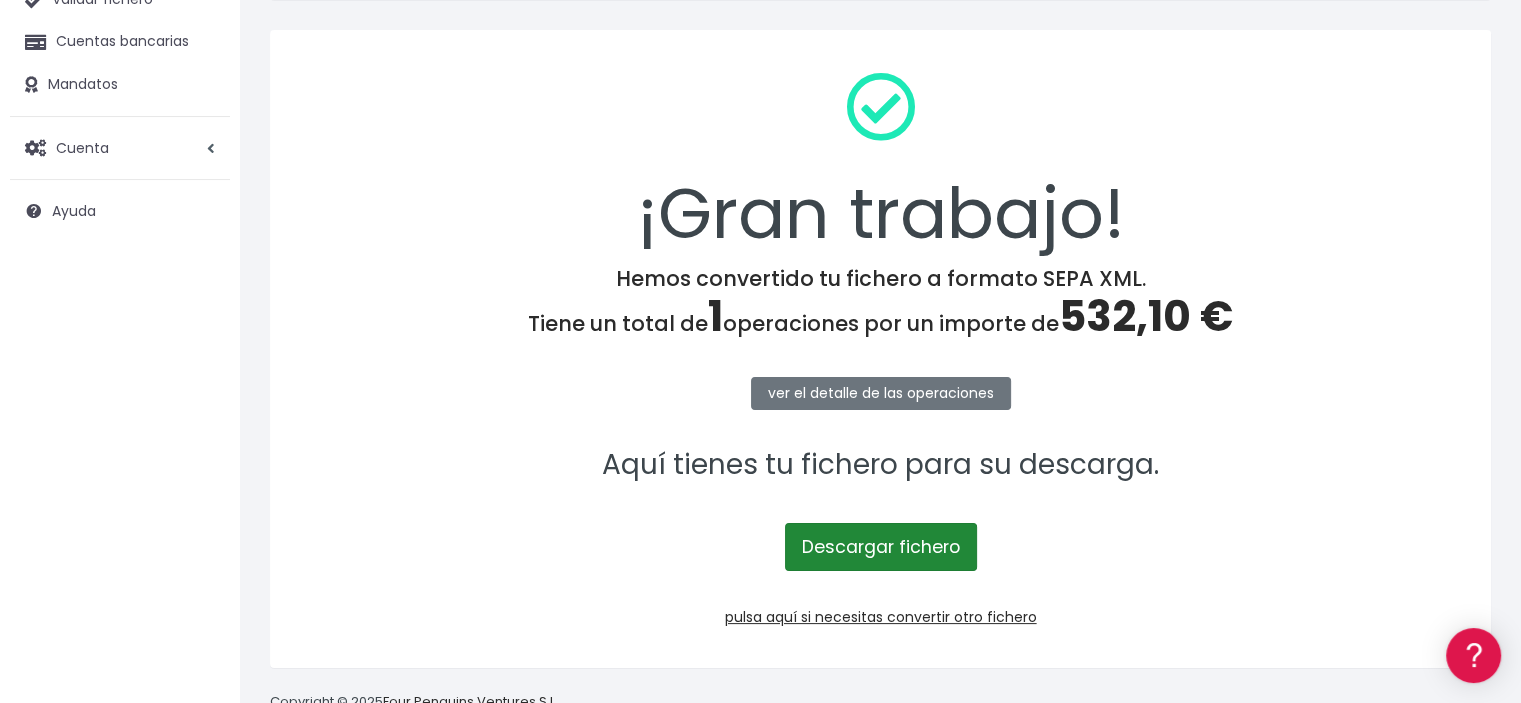click on "Descargar fichero" at bounding box center (881, 547) 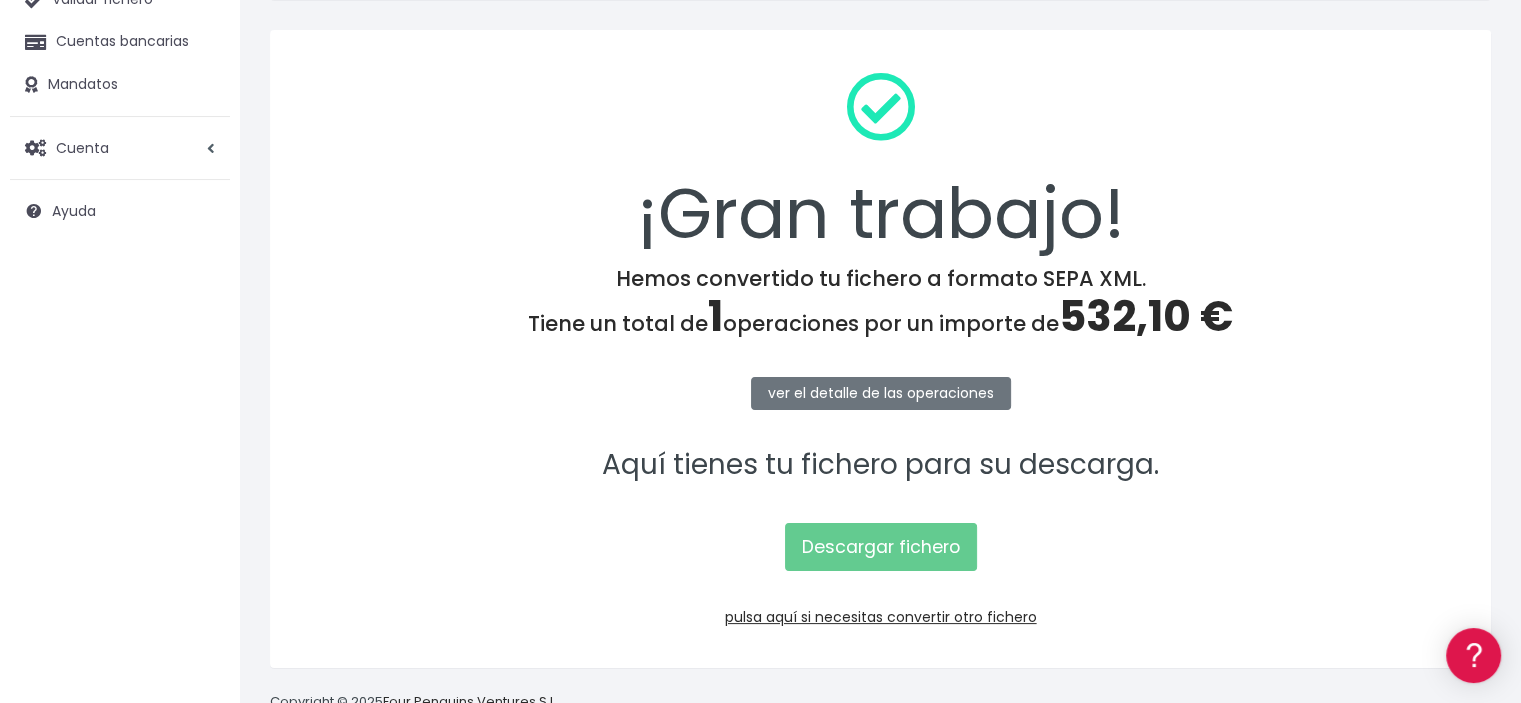click on "532,10 €" at bounding box center [1146, 316] 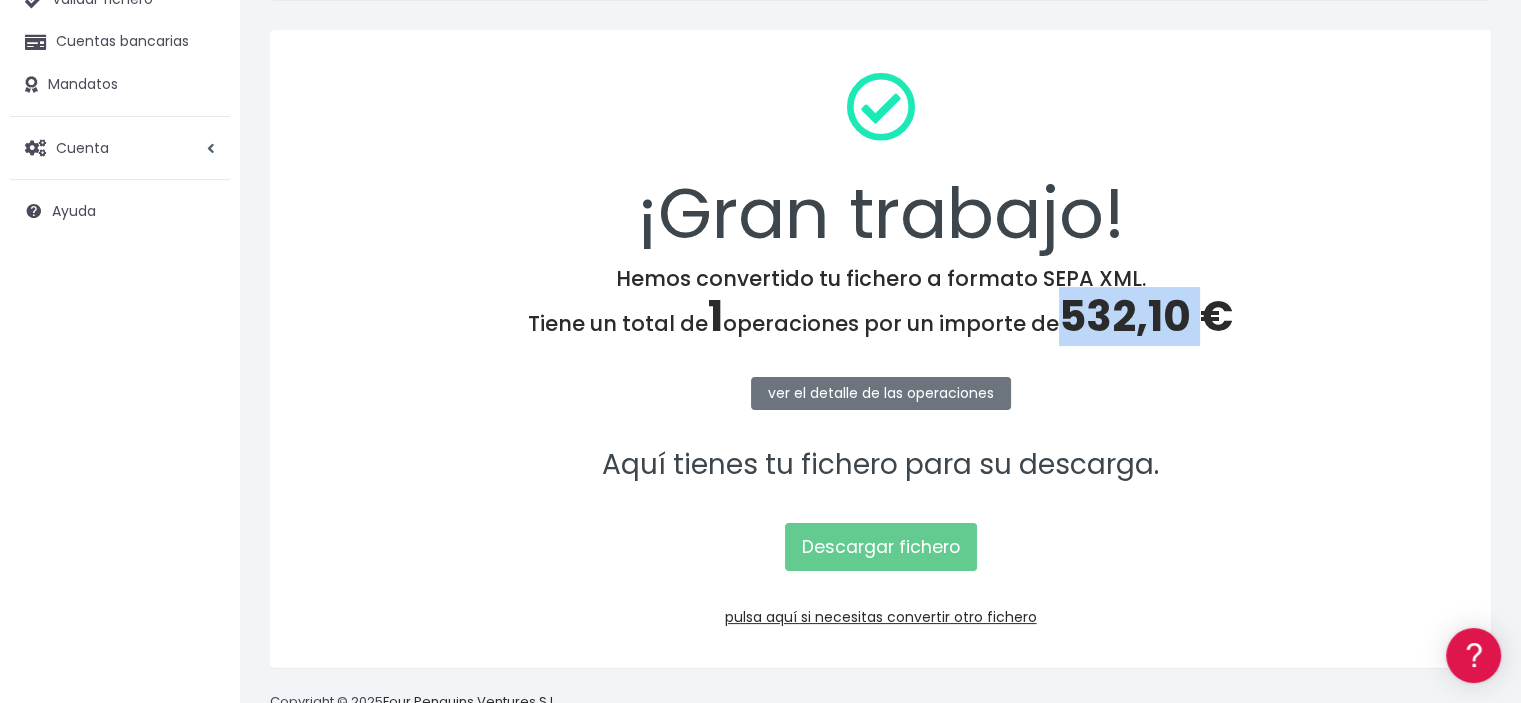 click on "532,10 €" at bounding box center [1146, 316] 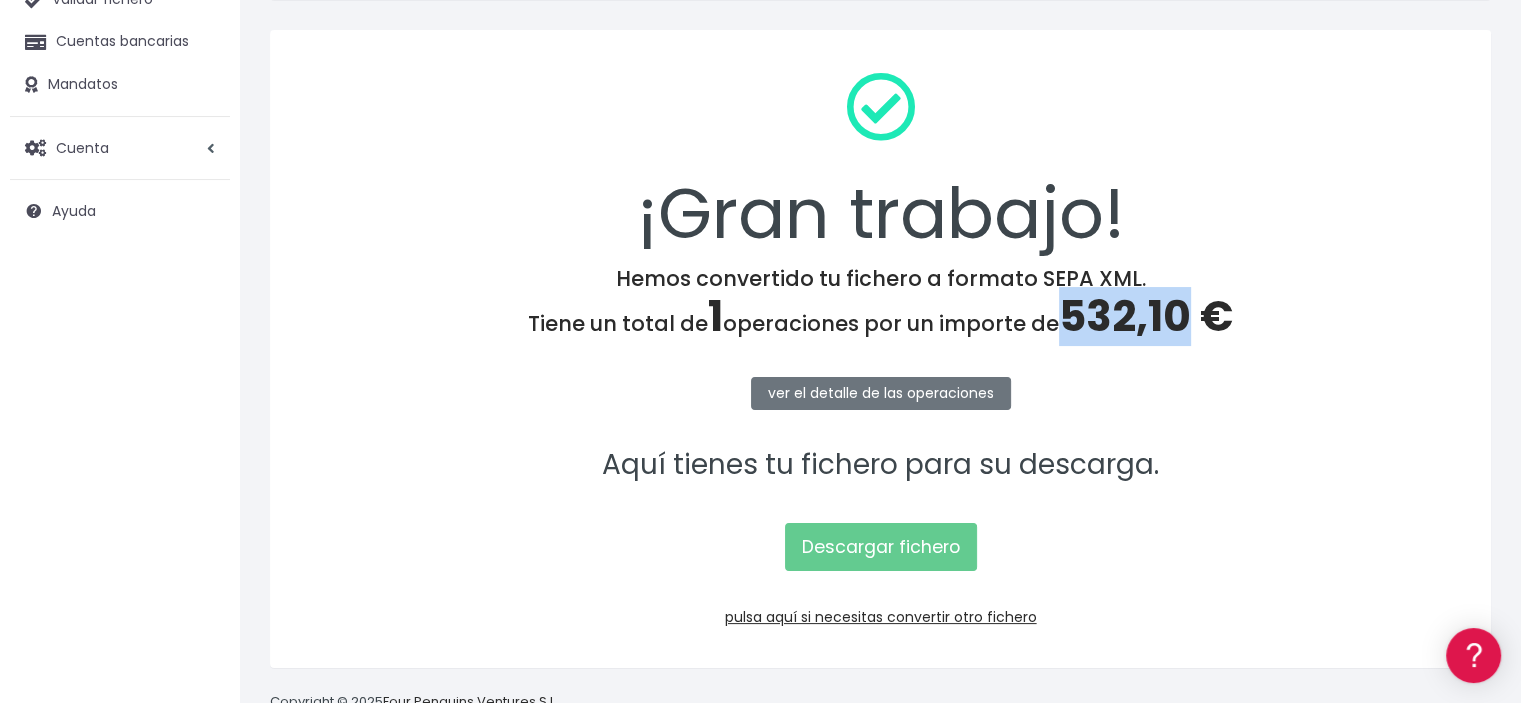 copy on "532,10" 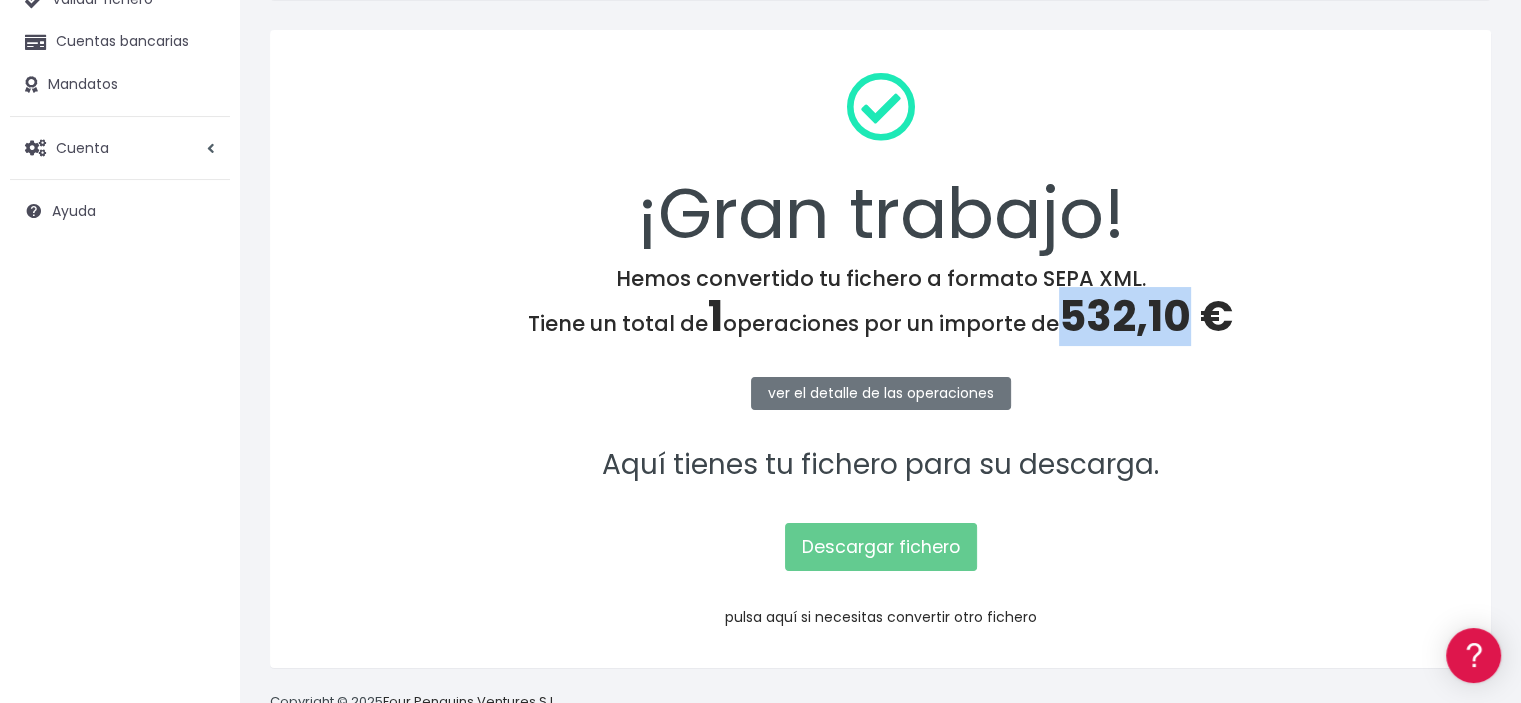 click on "pulsa aquí si necesitas convertir otro fichero" at bounding box center (881, 617) 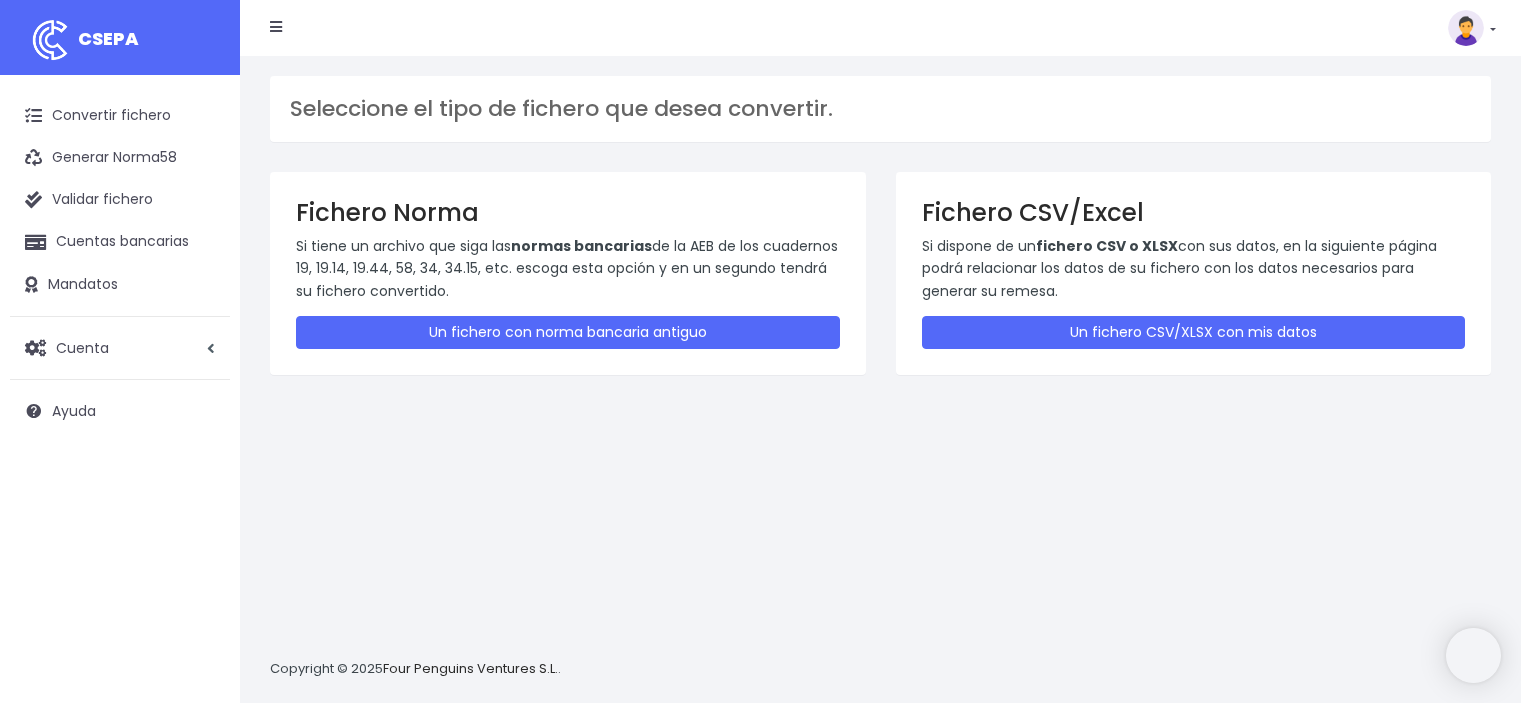 scroll, scrollTop: 0, scrollLeft: 0, axis: both 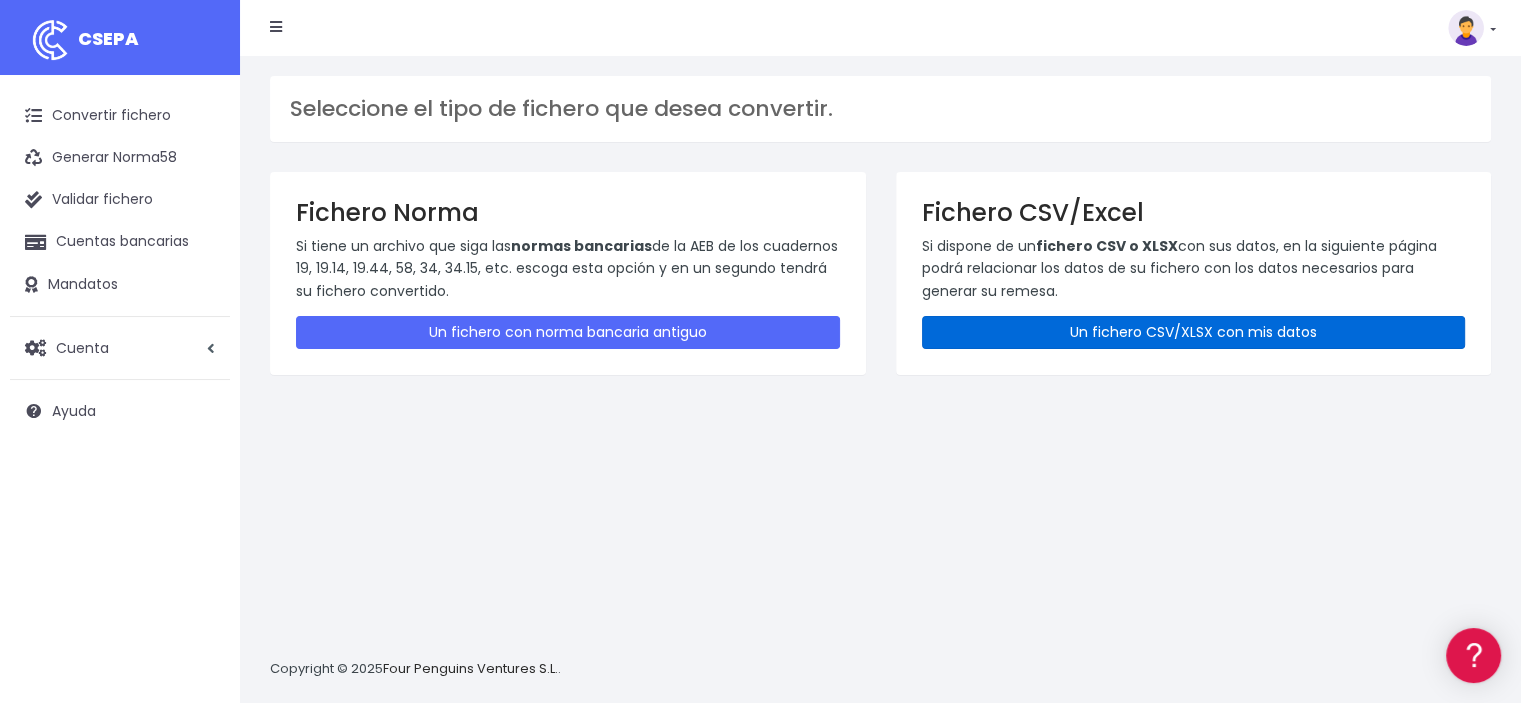 click on "Un fichero CSV/XLSX con mis datos" at bounding box center (1194, 332) 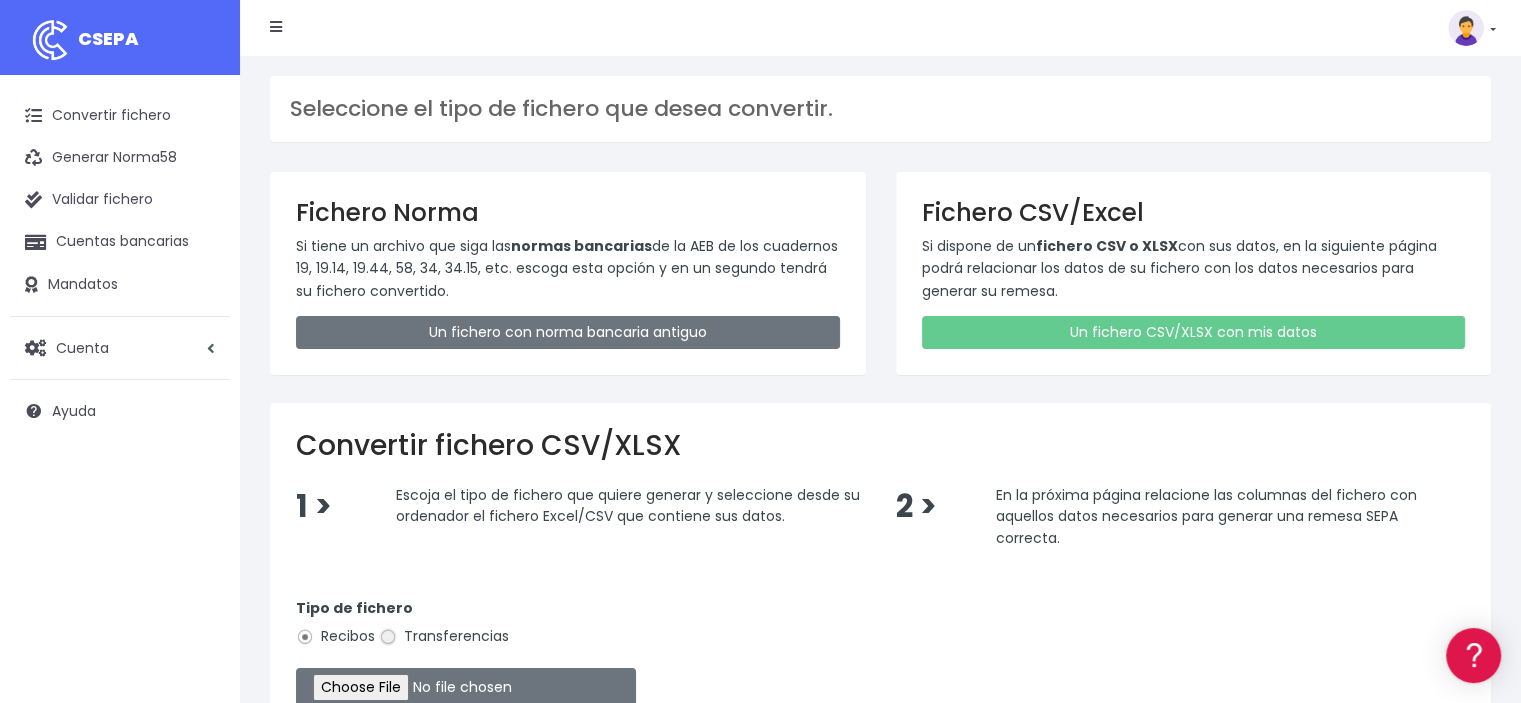click on "Transferencias" at bounding box center (388, 637) 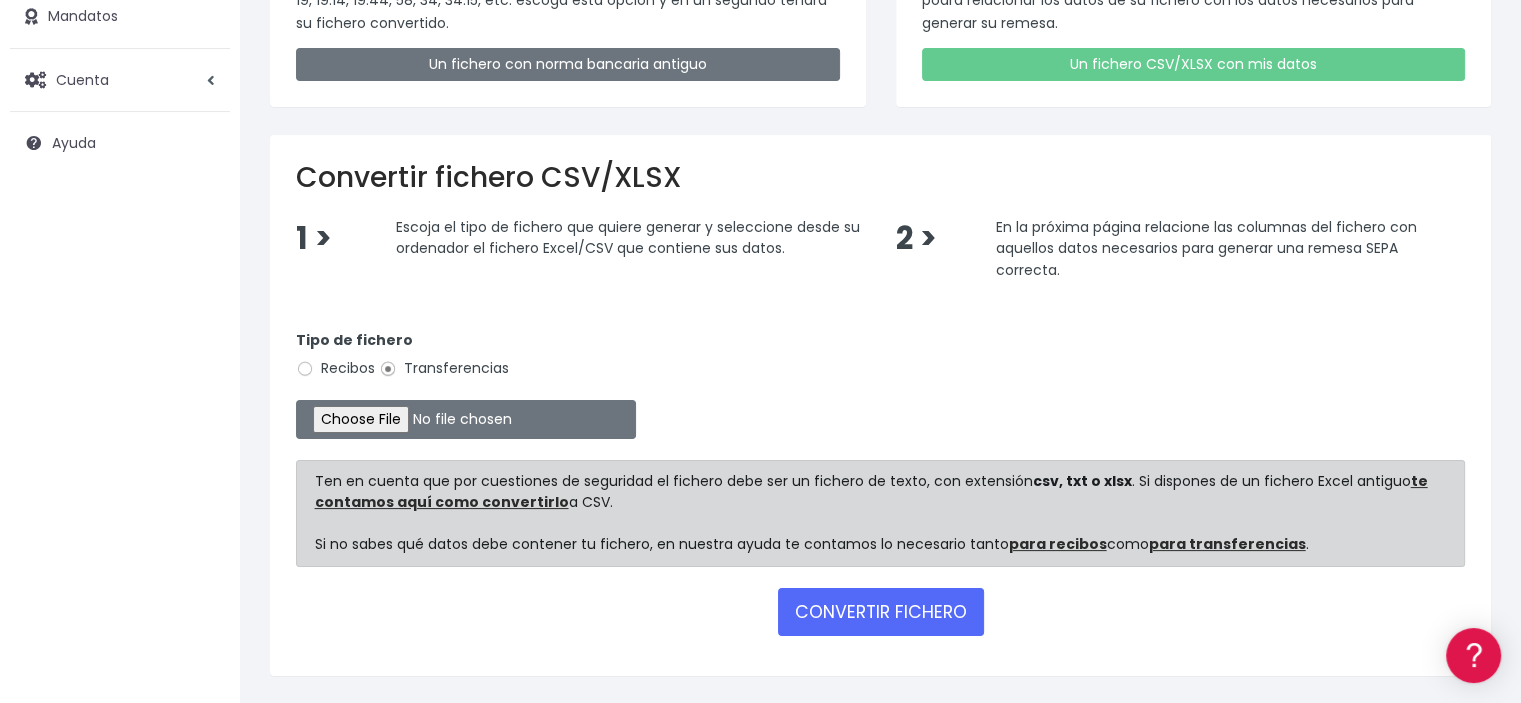 scroll, scrollTop: 300, scrollLeft: 0, axis: vertical 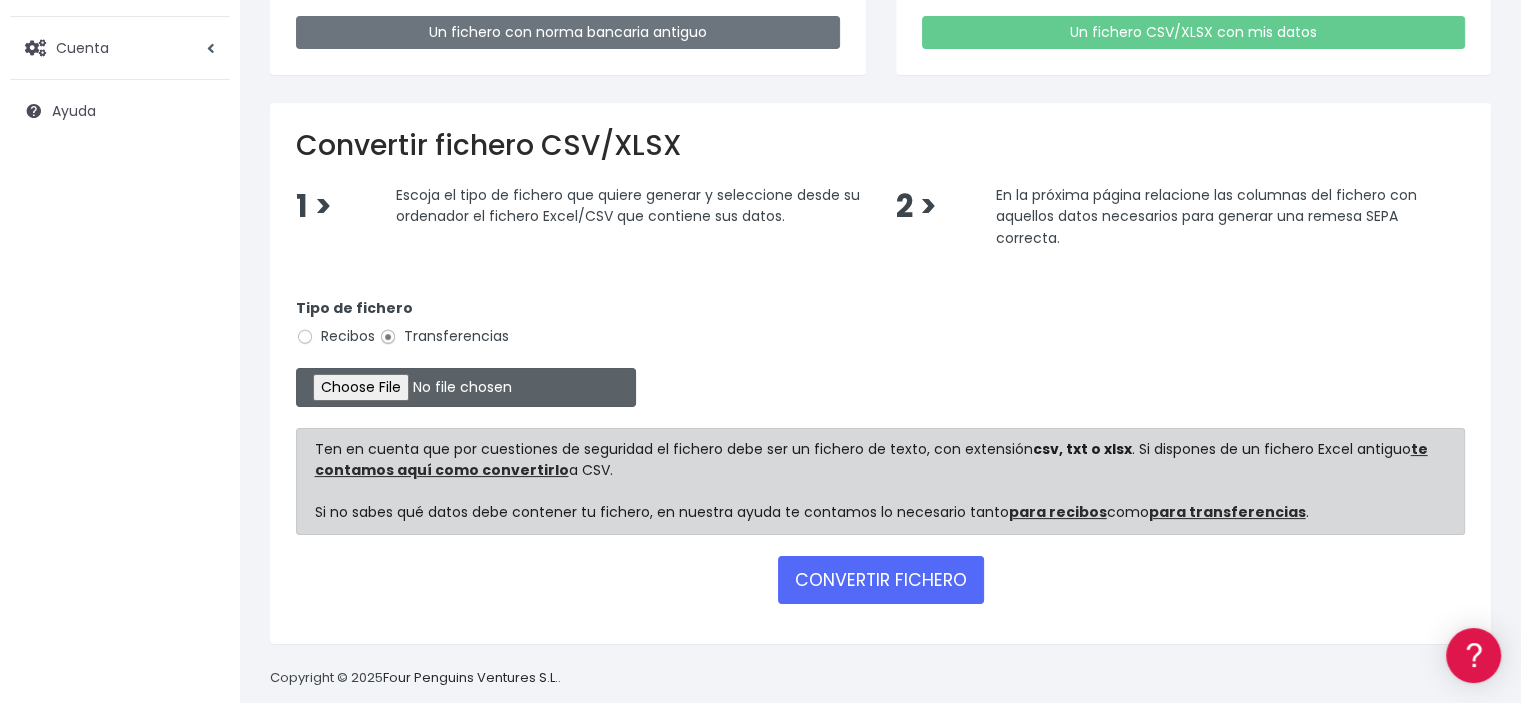 click at bounding box center (466, 387) 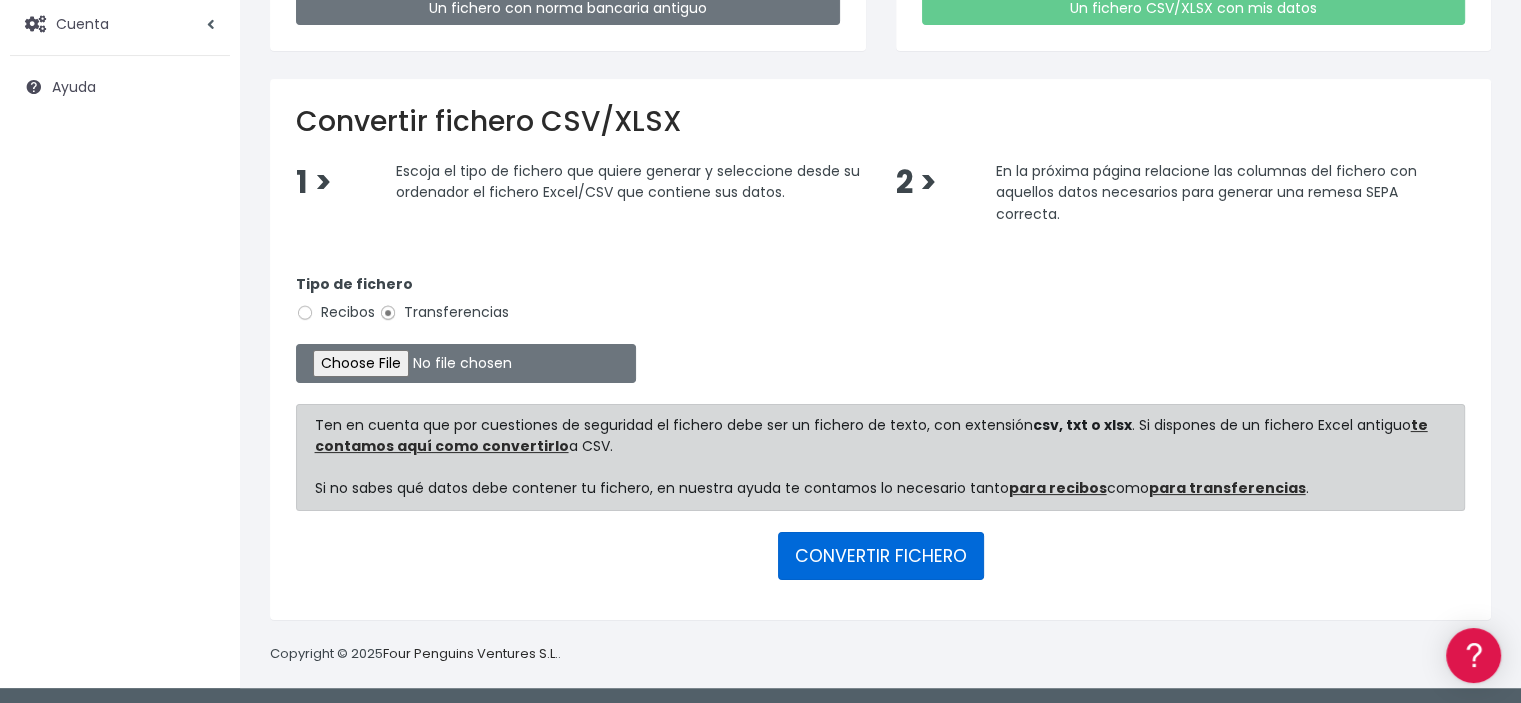 click on "CONVERTIR FICHERO" at bounding box center [881, 556] 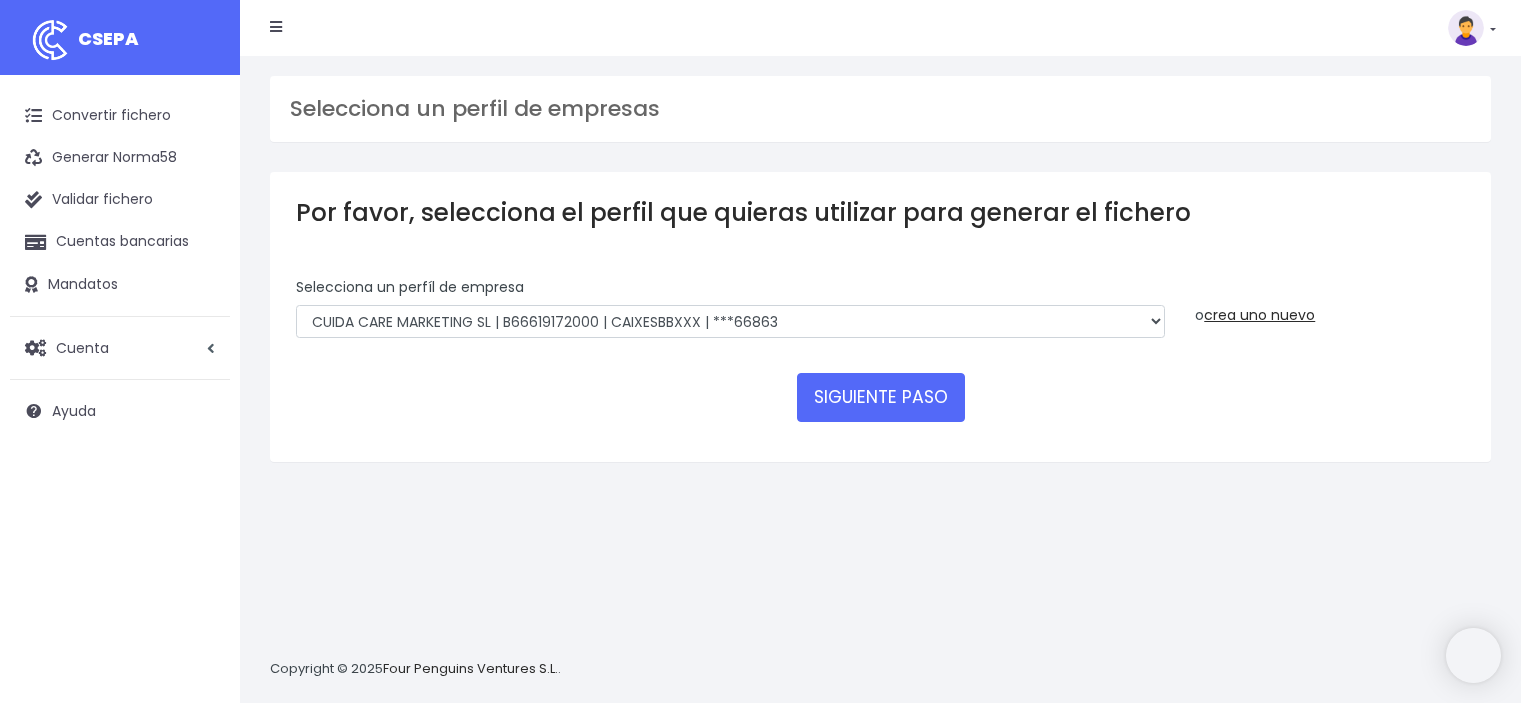 scroll, scrollTop: 0, scrollLeft: 0, axis: both 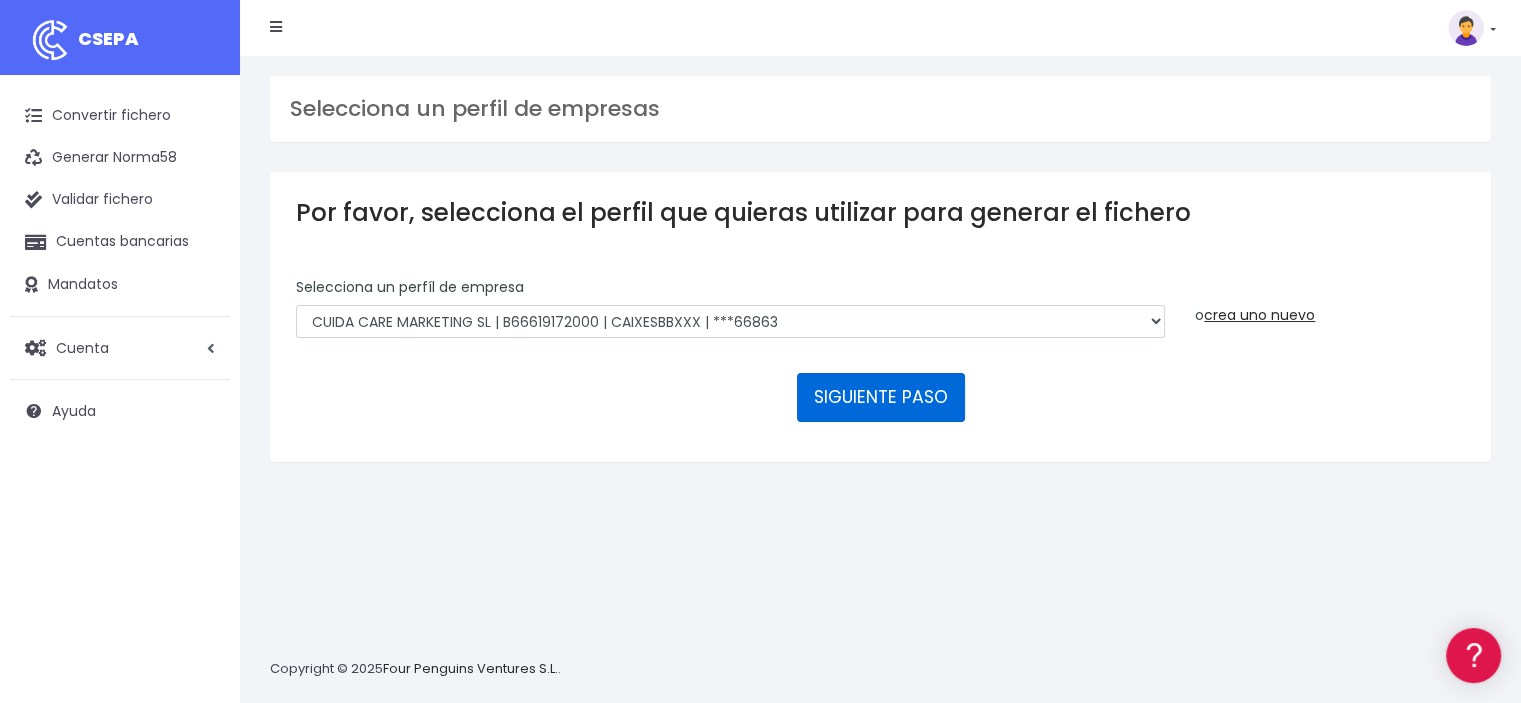 click on "SIGUIENTE PASO" at bounding box center (881, 397) 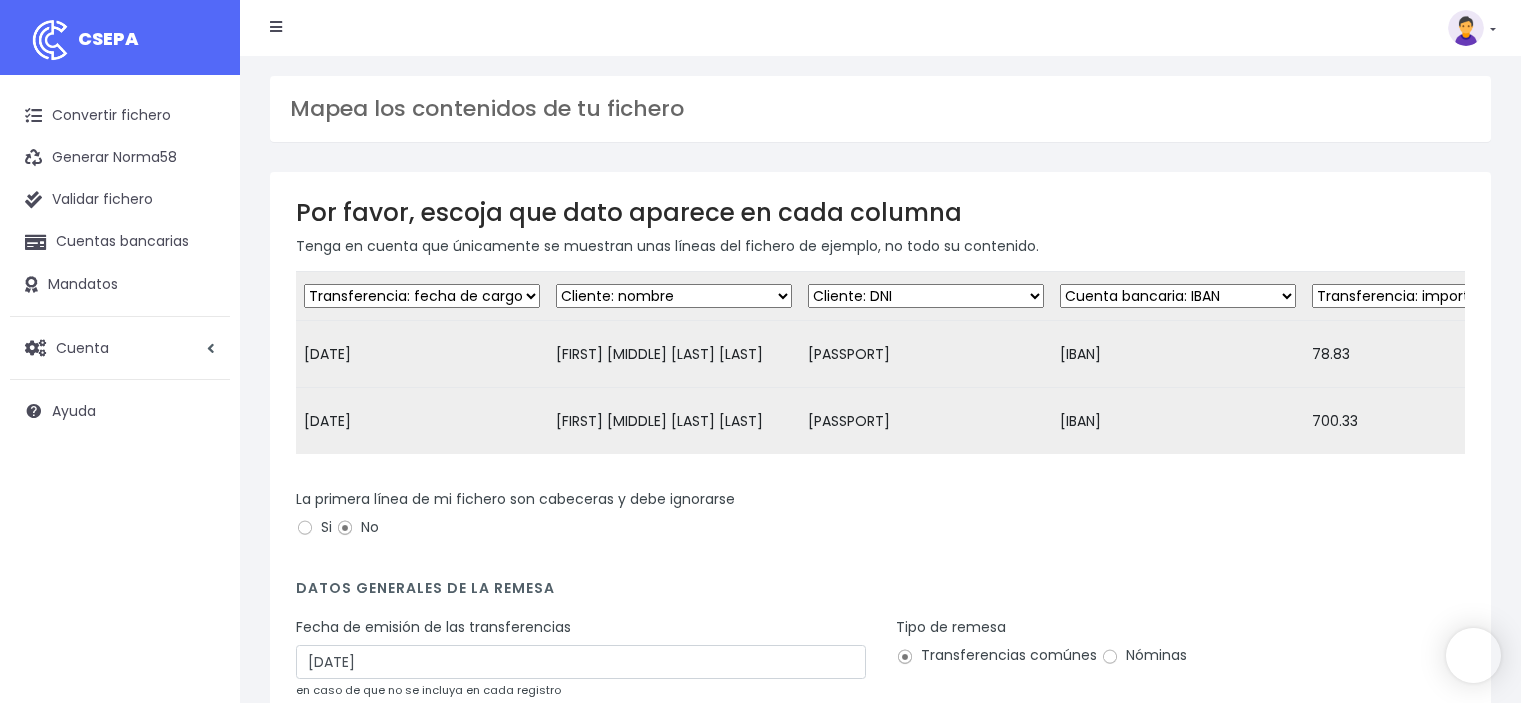scroll, scrollTop: 0, scrollLeft: 0, axis: both 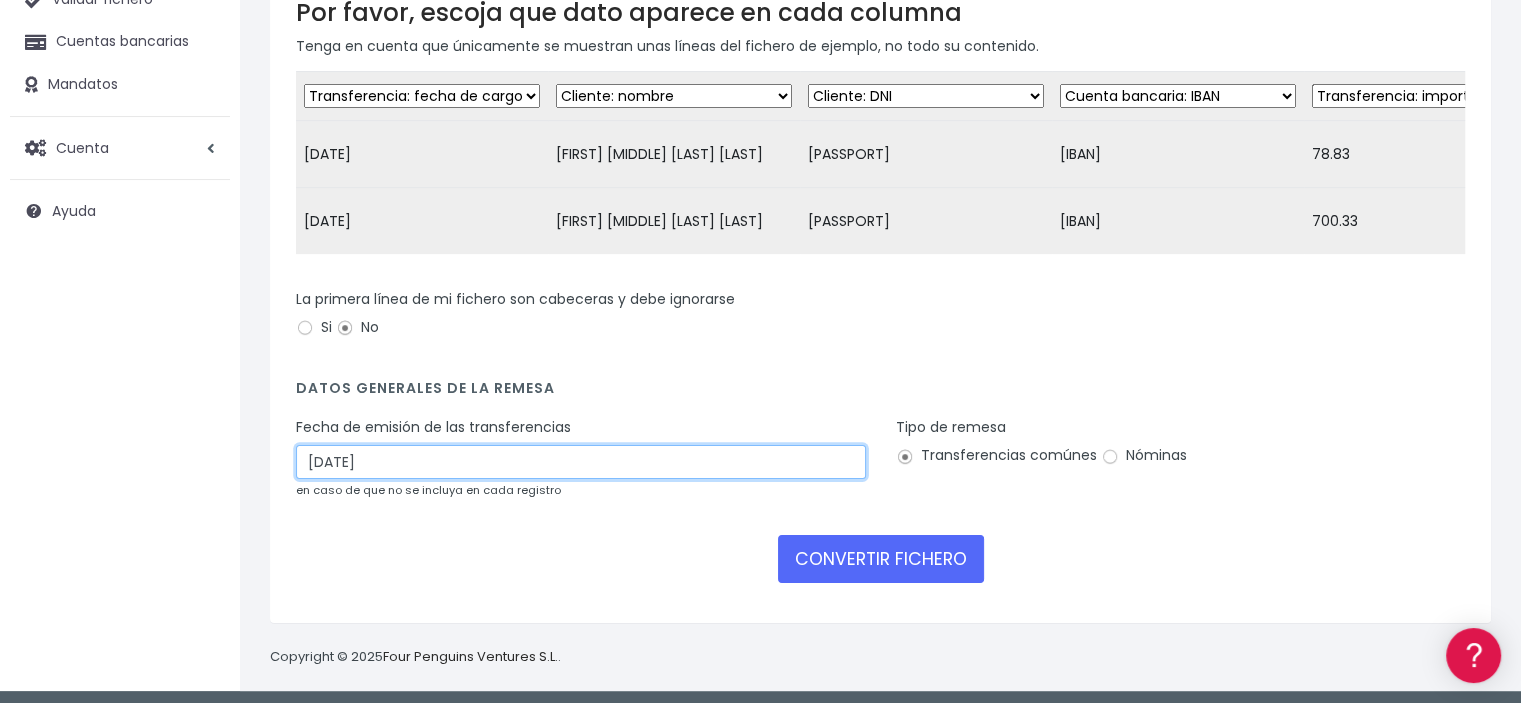 click on "09/07/2025" at bounding box center (581, 462) 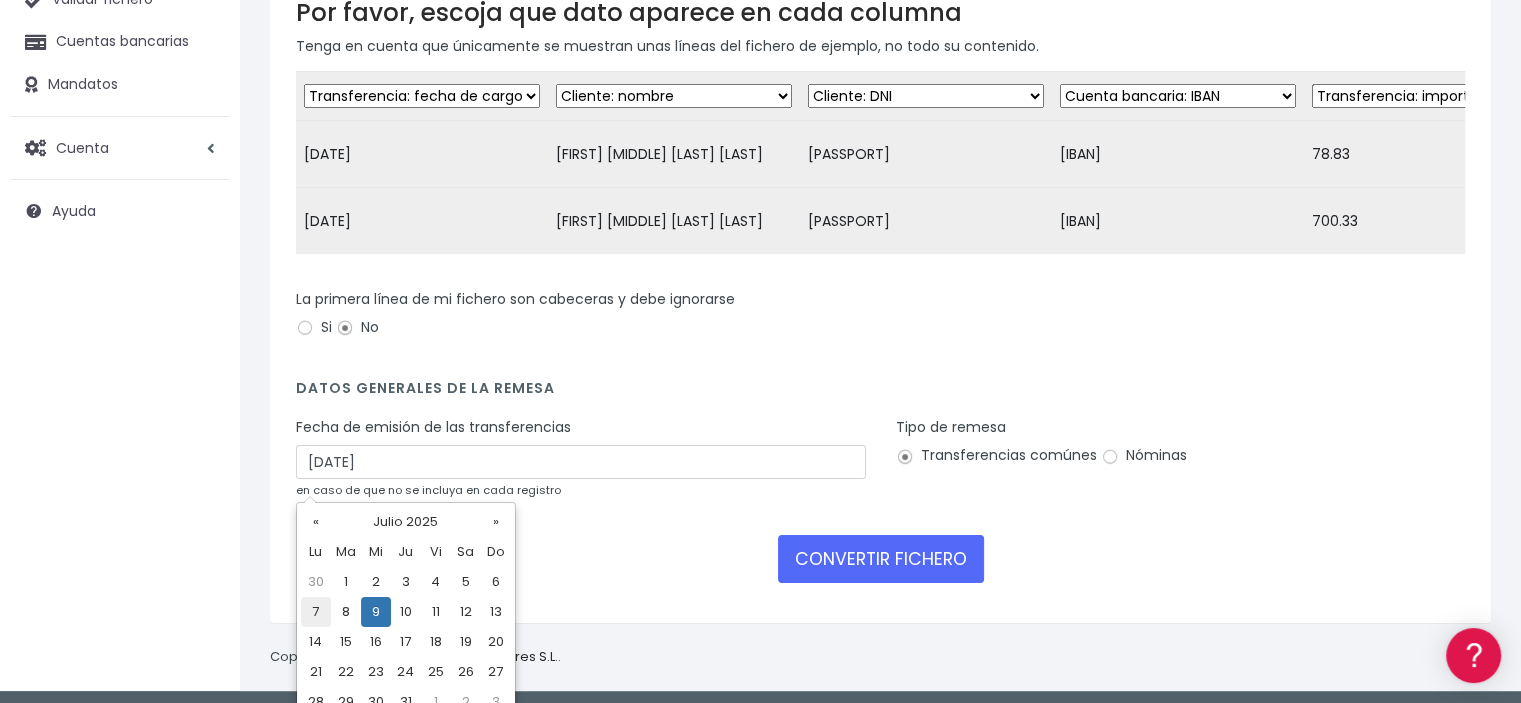 click on "7" at bounding box center [316, 582] 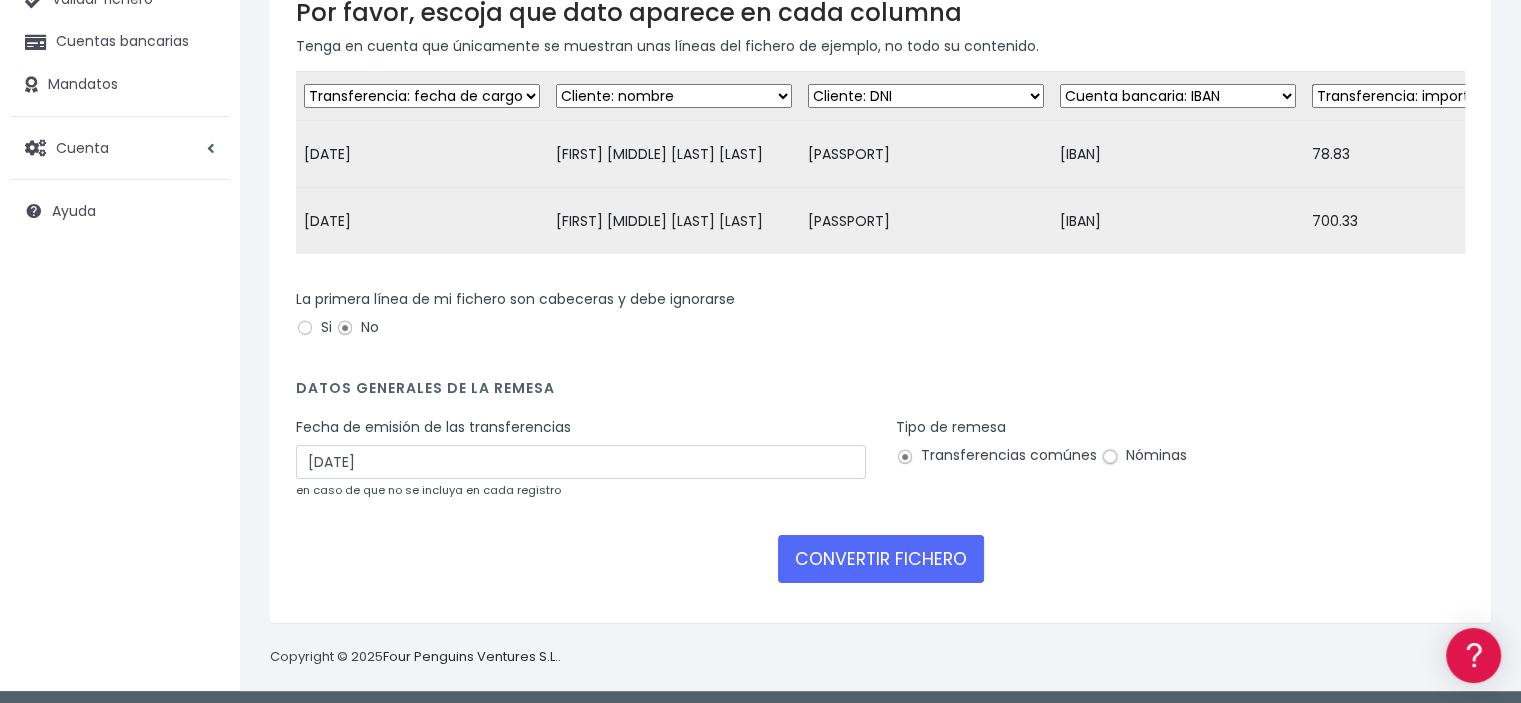 click on "Nóminas" at bounding box center (1110, 457) 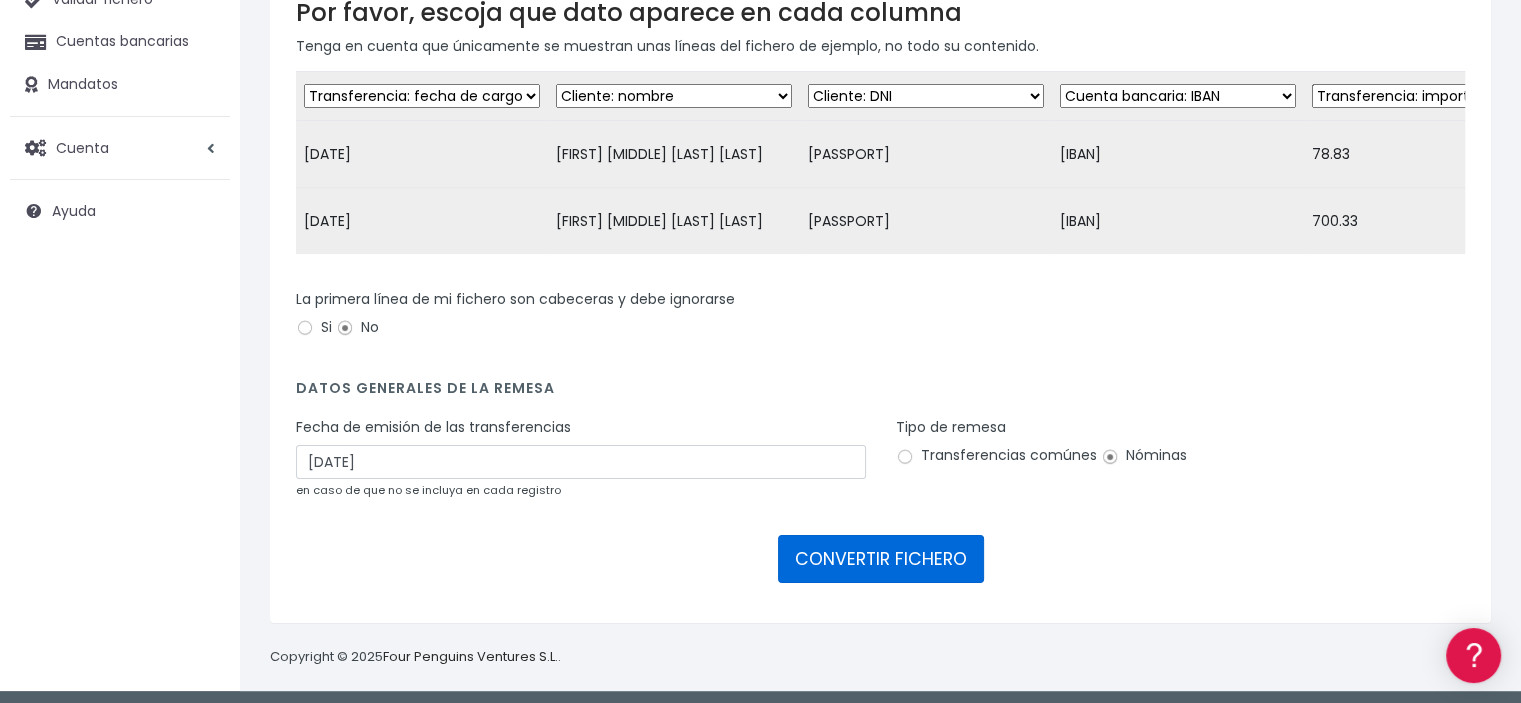 click on "CONVERTIR FICHERO" at bounding box center (881, 559) 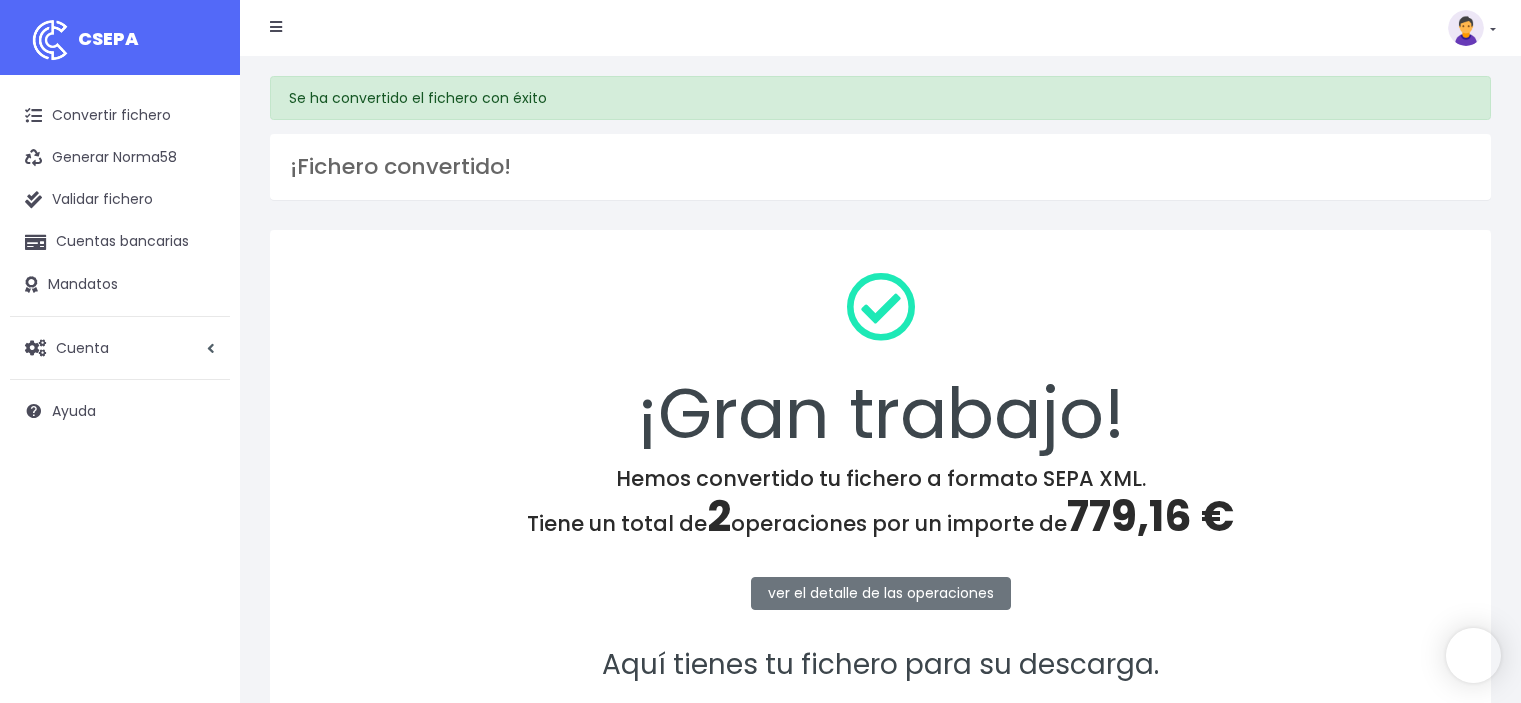 scroll, scrollTop: 0, scrollLeft: 0, axis: both 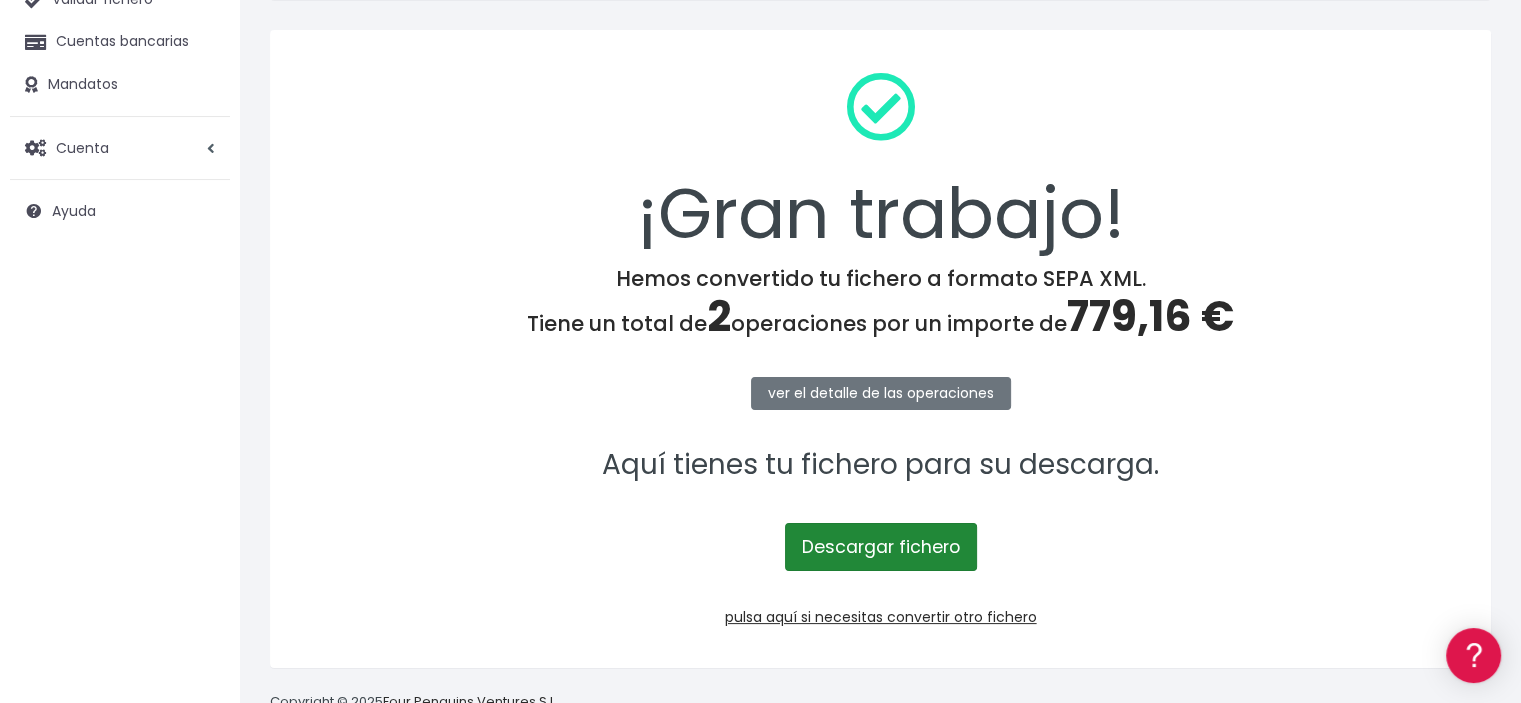 click on "Descargar fichero" at bounding box center (881, 597) 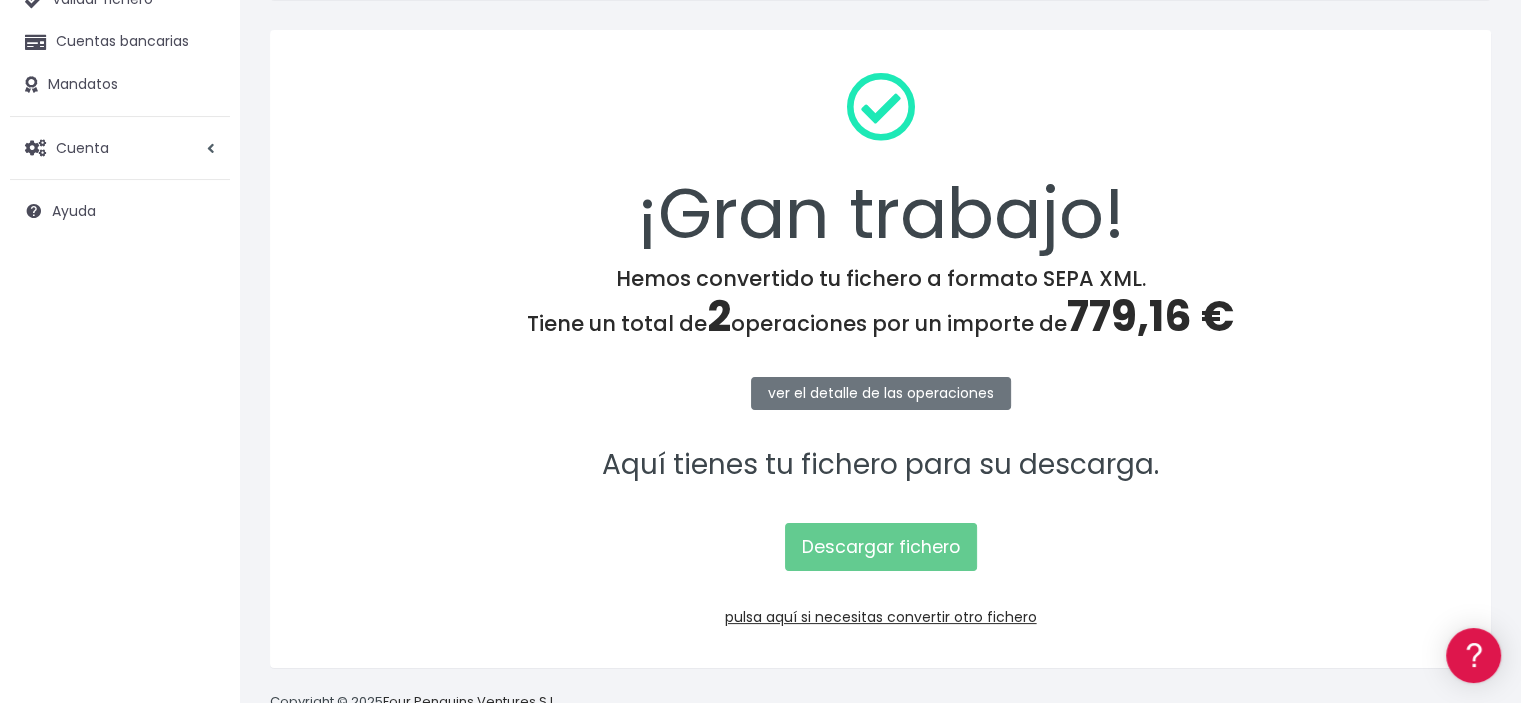 click on "[POSTAL_CODE],[POSTAL_CODE] €" at bounding box center (1008, 341) 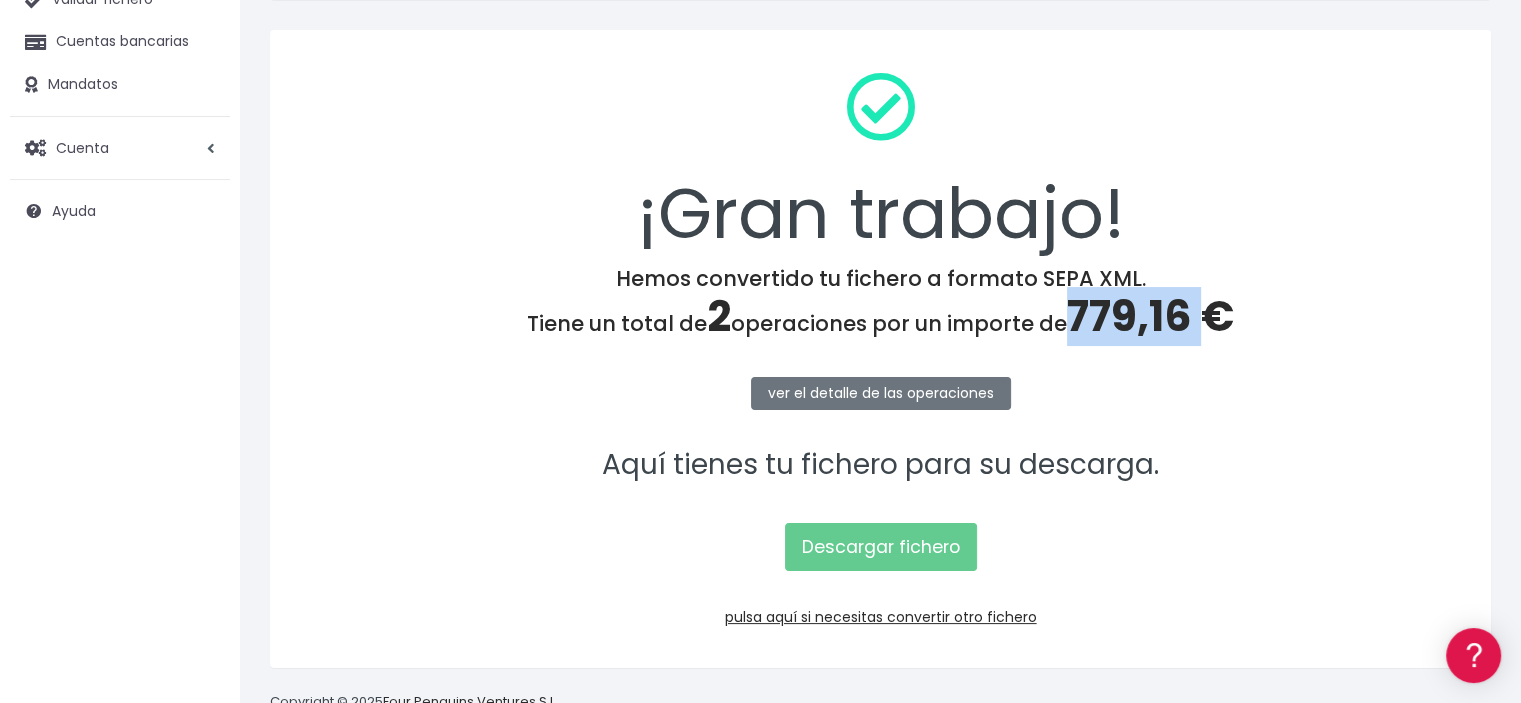 click on "[POSTAL_CODE],[POSTAL_CODE] €" at bounding box center [1008, 341] 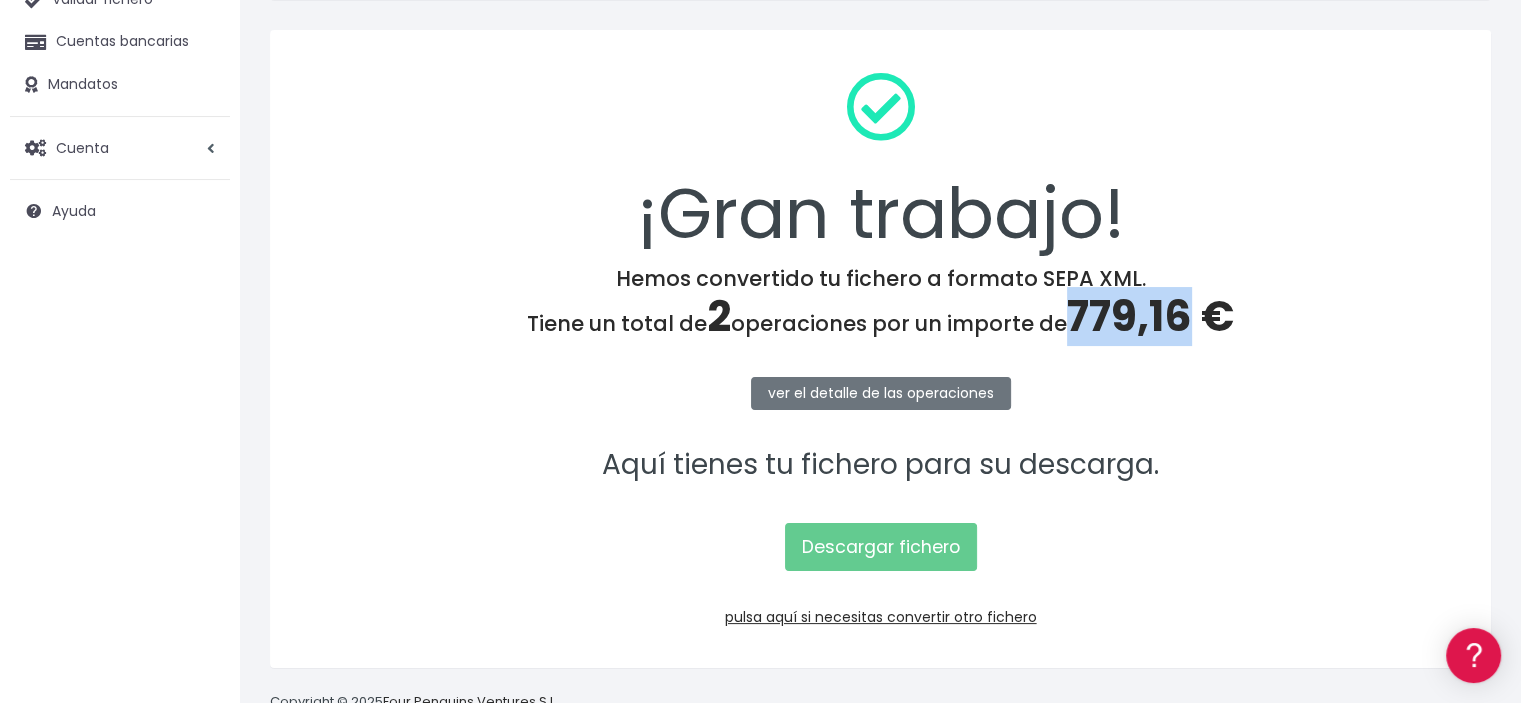 copy on "[POSTAL_CODE],[POSTAL_CODE]" 